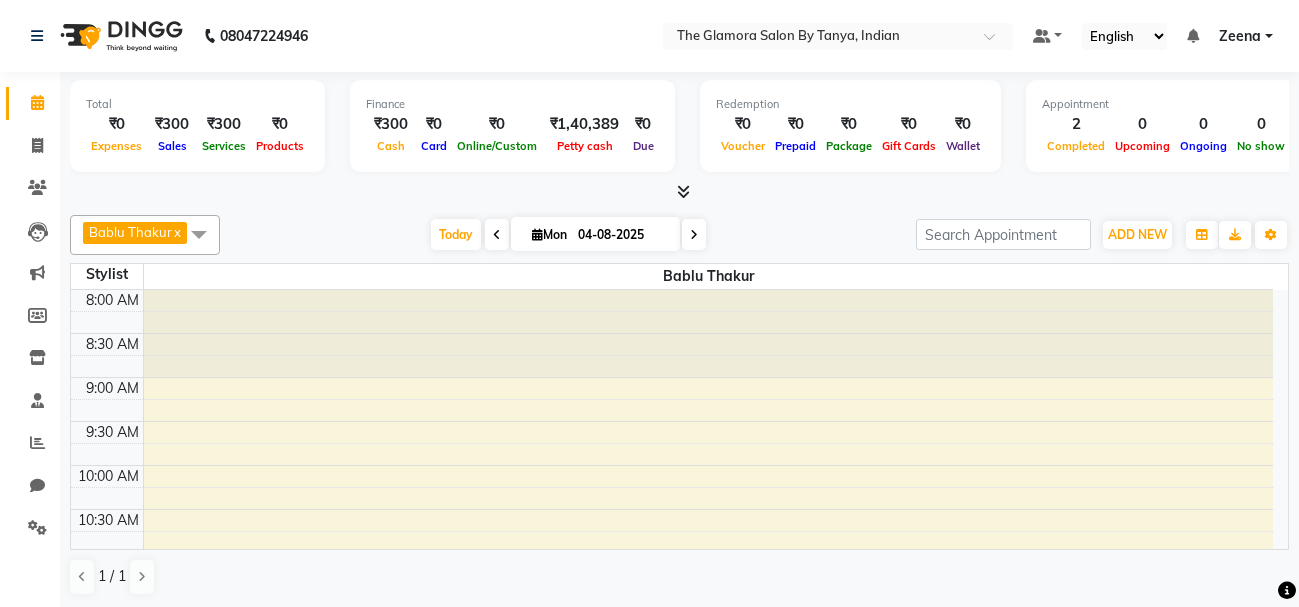 scroll, scrollTop: 0, scrollLeft: 0, axis: both 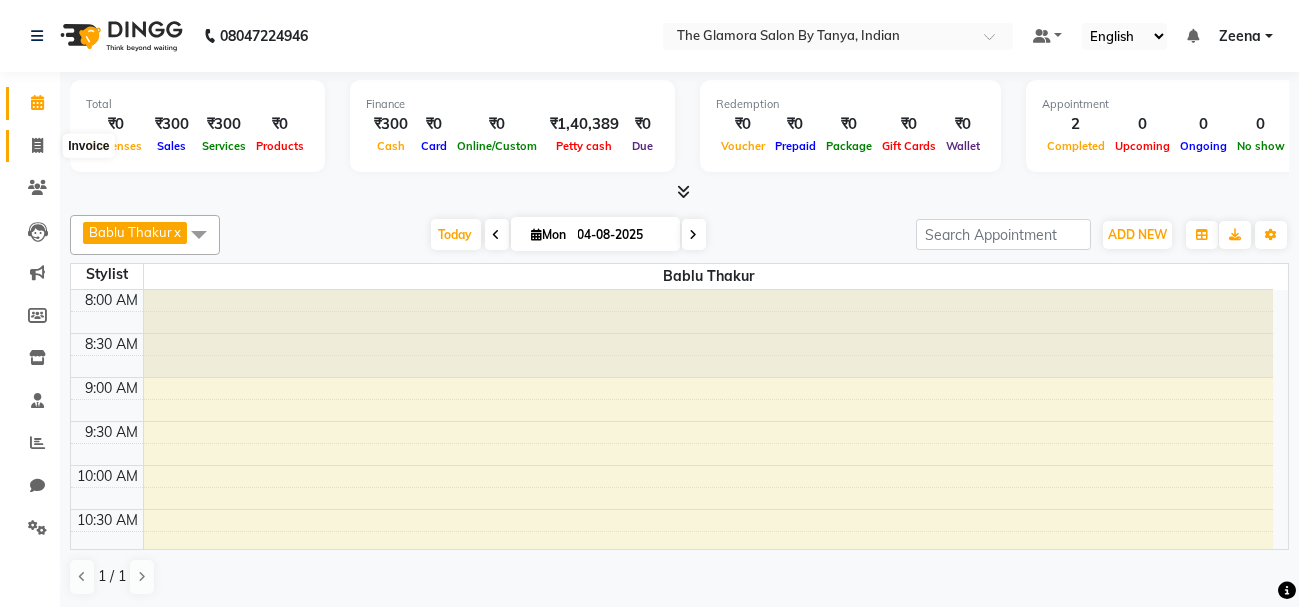 click 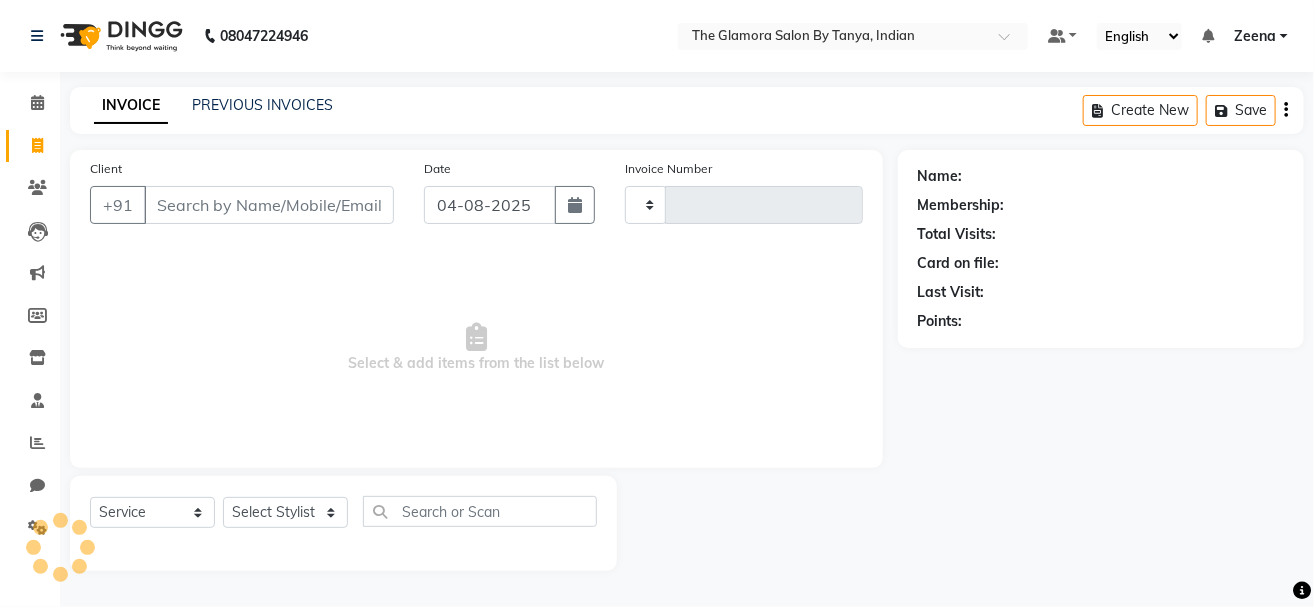 type on "0259" 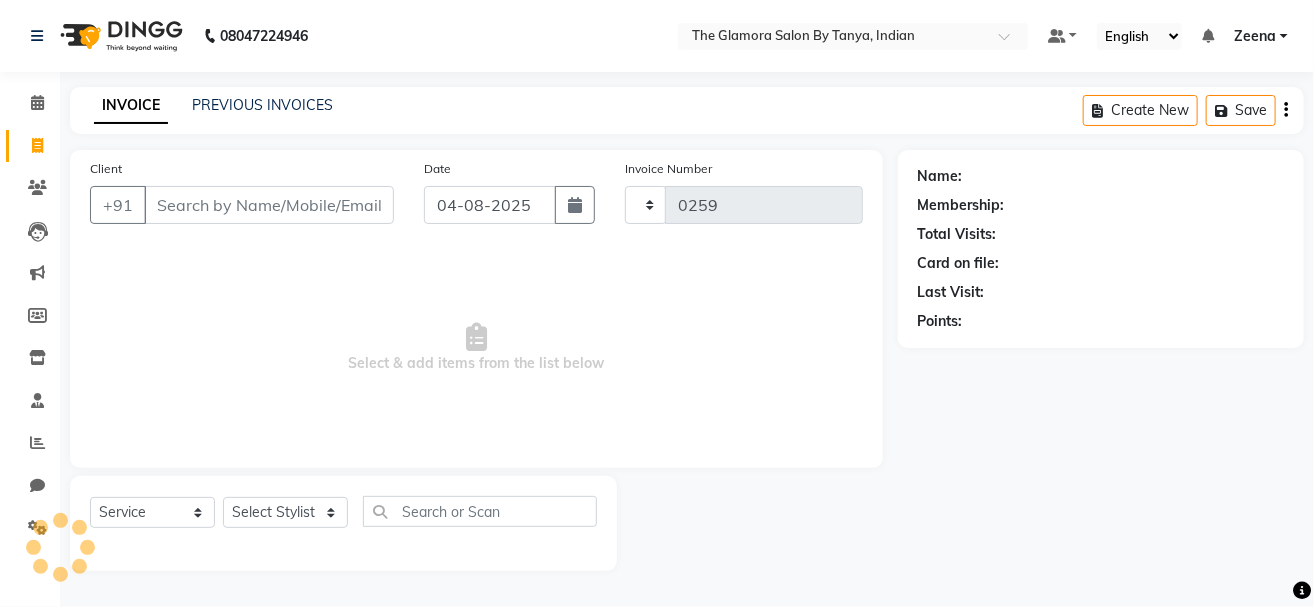 select on "8241" 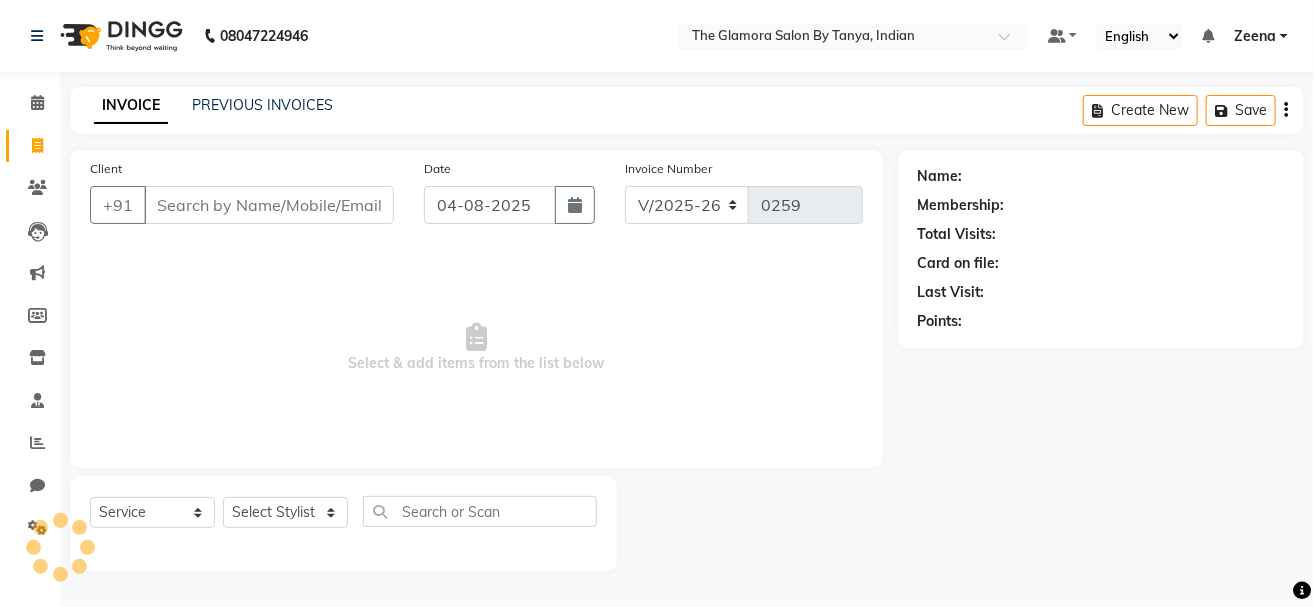 click on "Client" at bounding box center (269, 205) 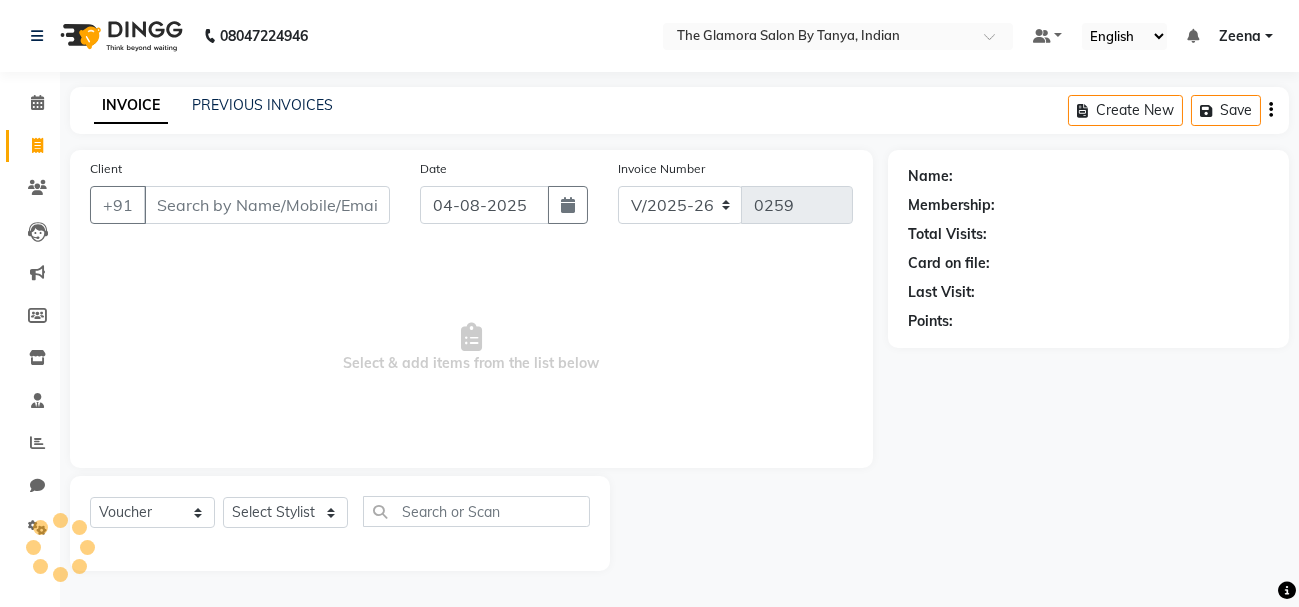 select on "78473" 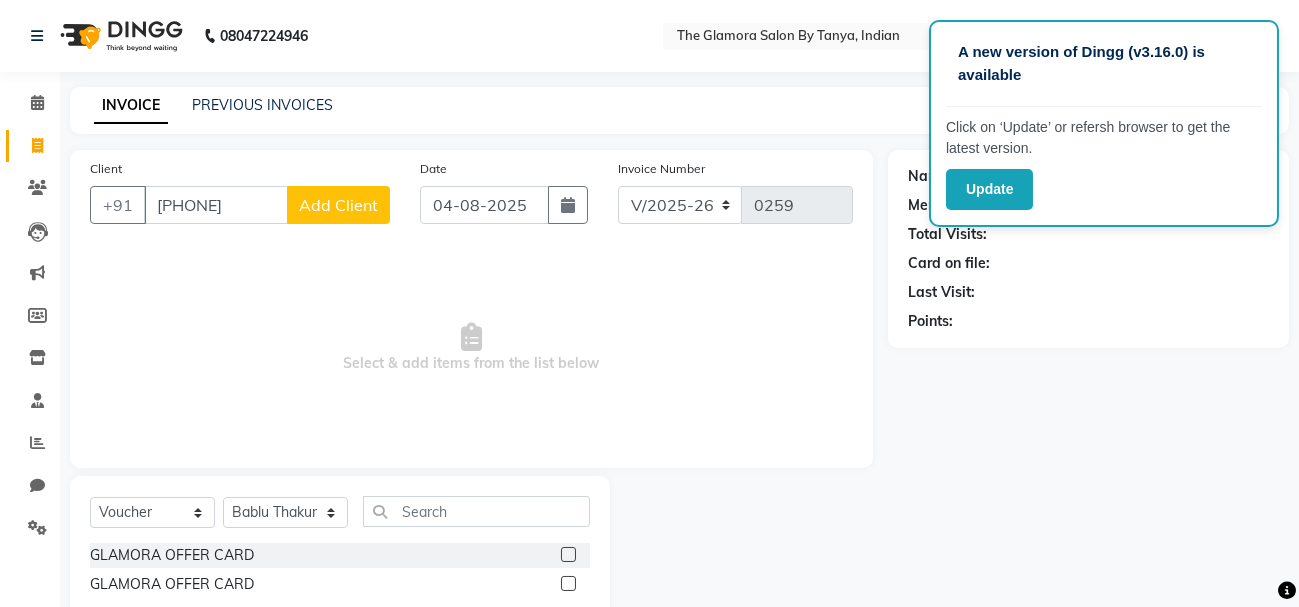 type on "[PHONE]" 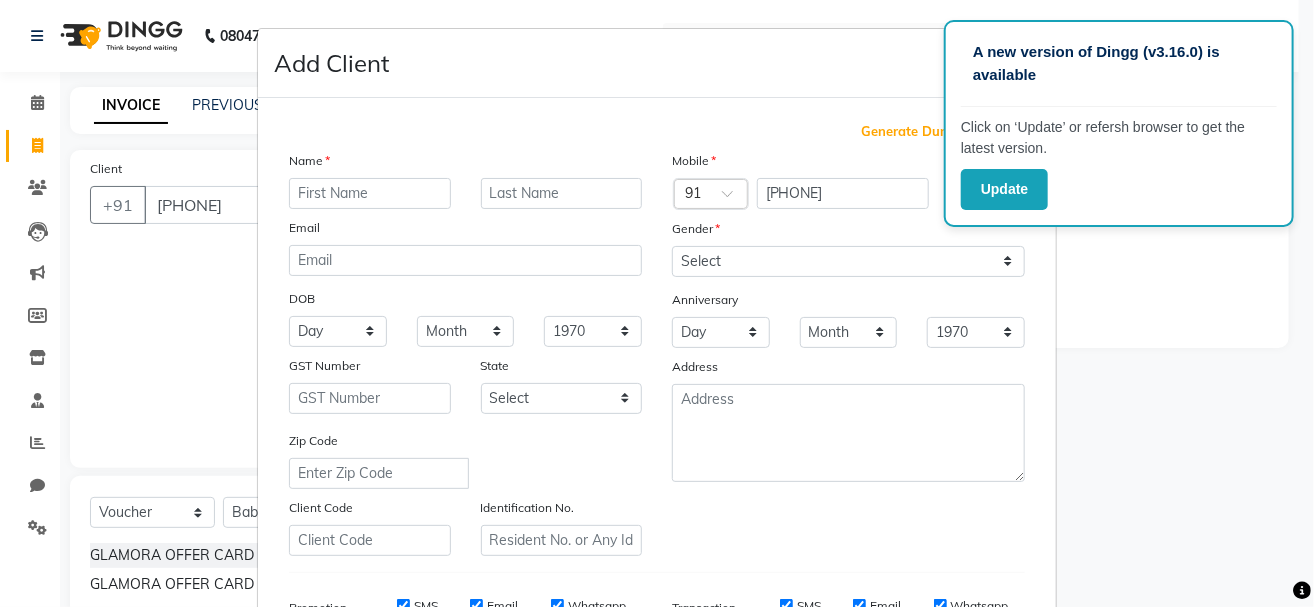 click at bounding box center [370, 193] 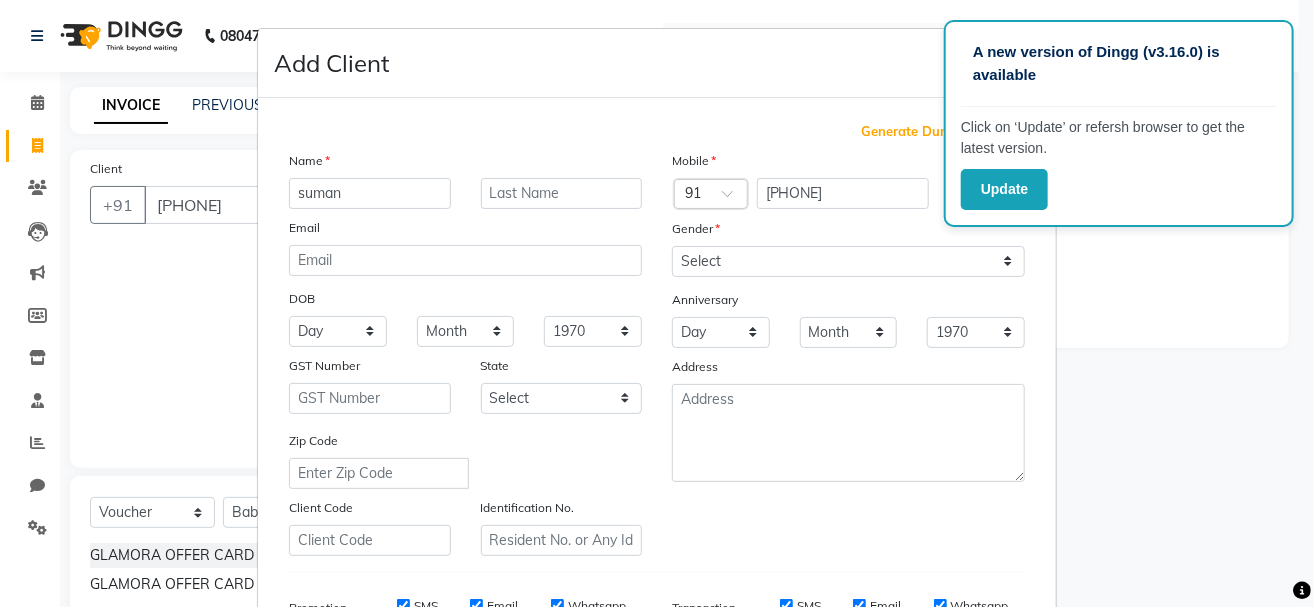 type on "suman" 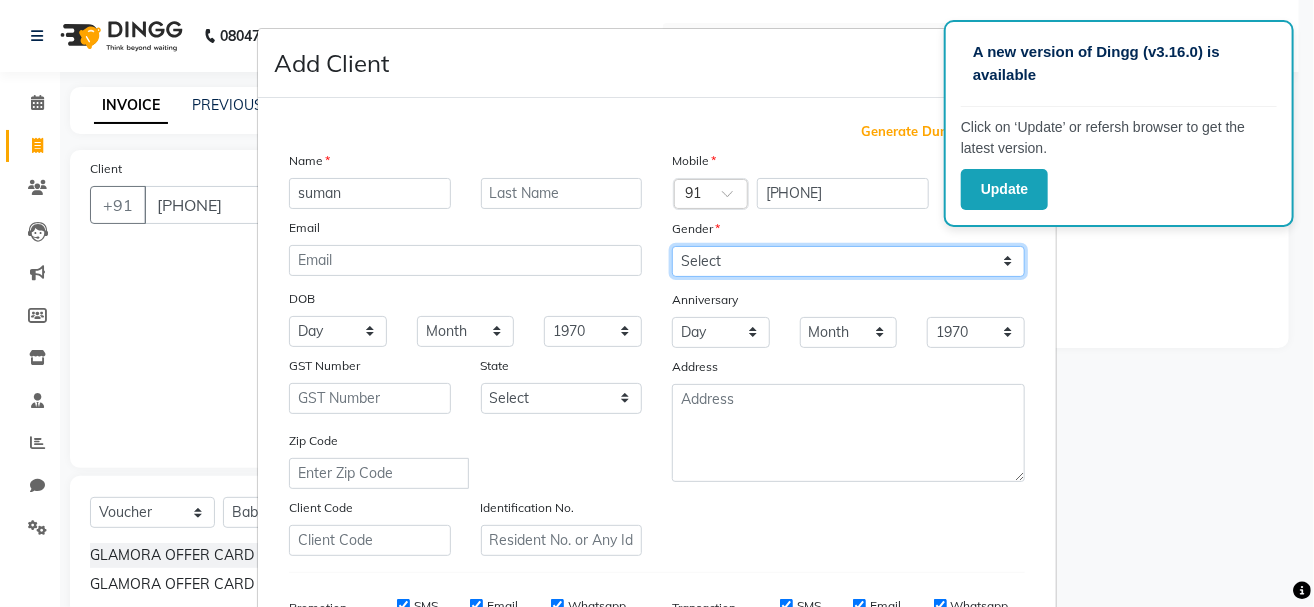 click on "Select Male Female Other Prefer Not To Say" at bounding box center (848, 261) 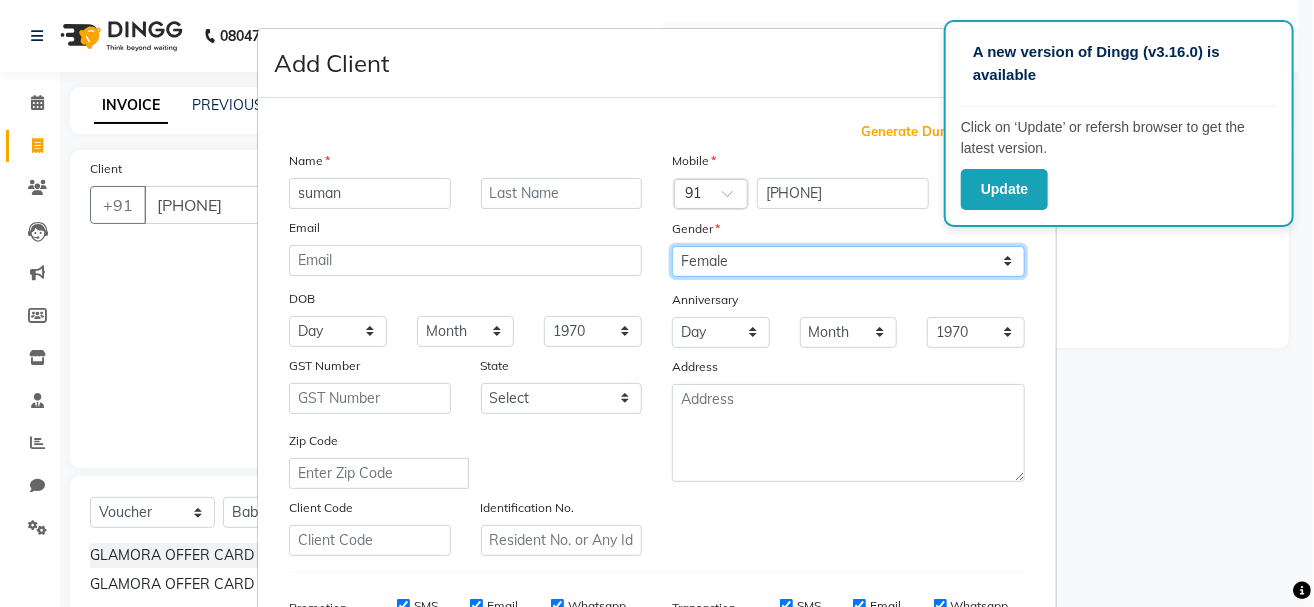 click on "Select Male Female Other Prefer Not To Say" at bounding box center (848, 261) 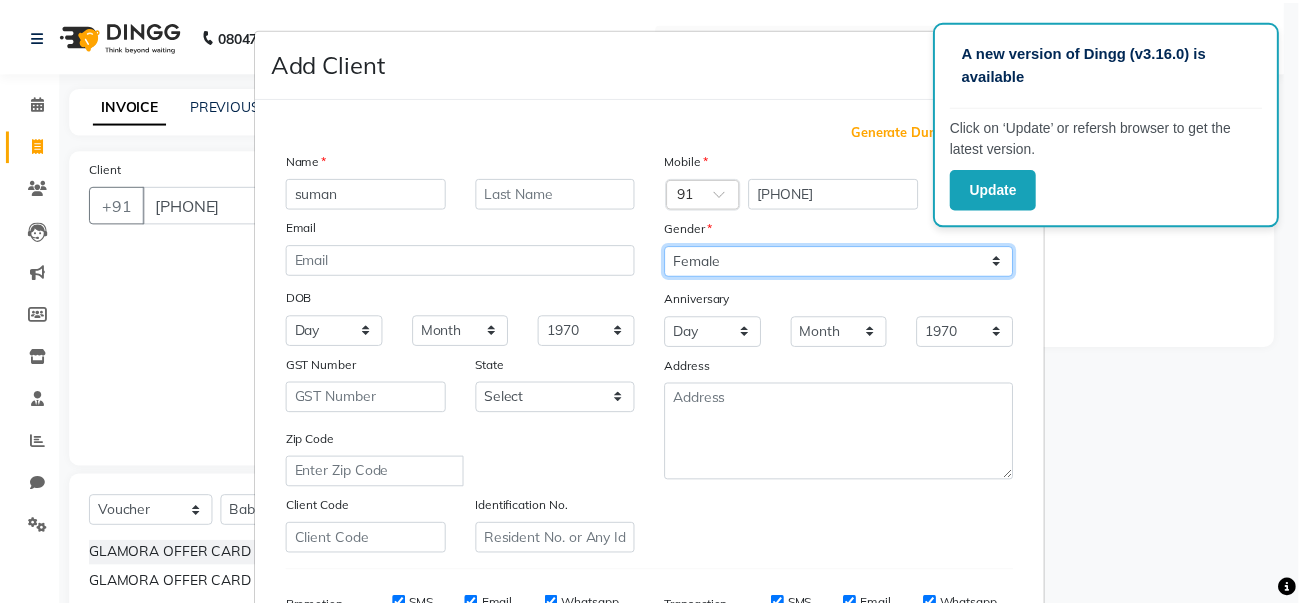 scroll, scrollTop: 314, scrollLeft: 0, axis: vertical 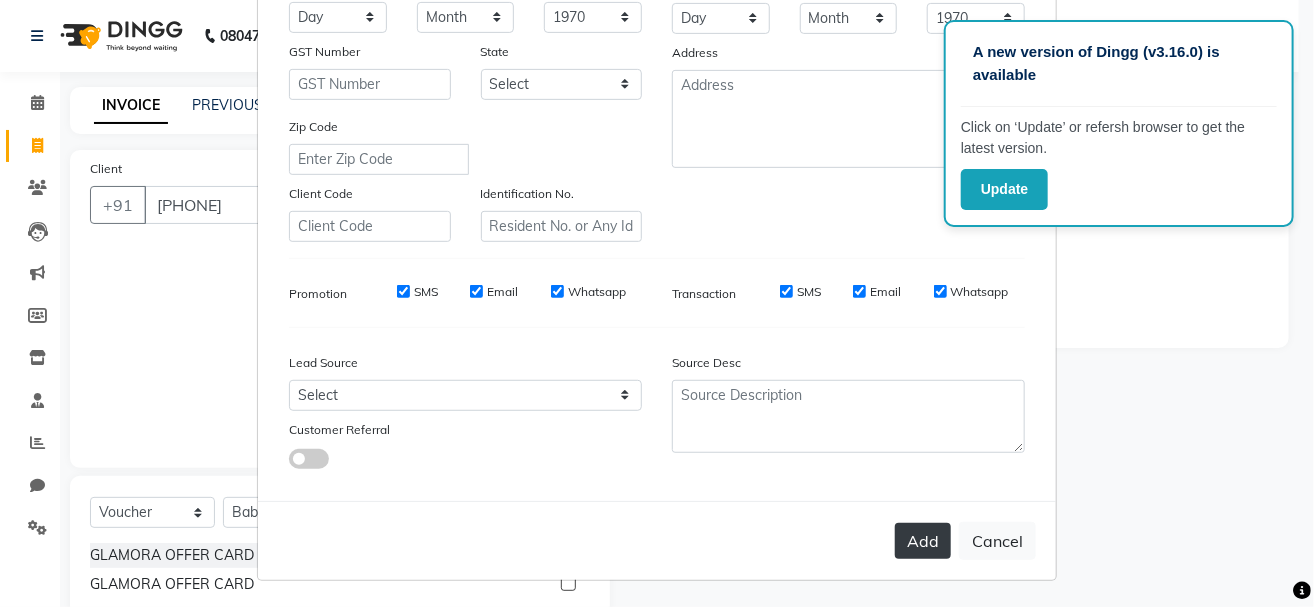 click on "Add" at bounding box center (923, 541) 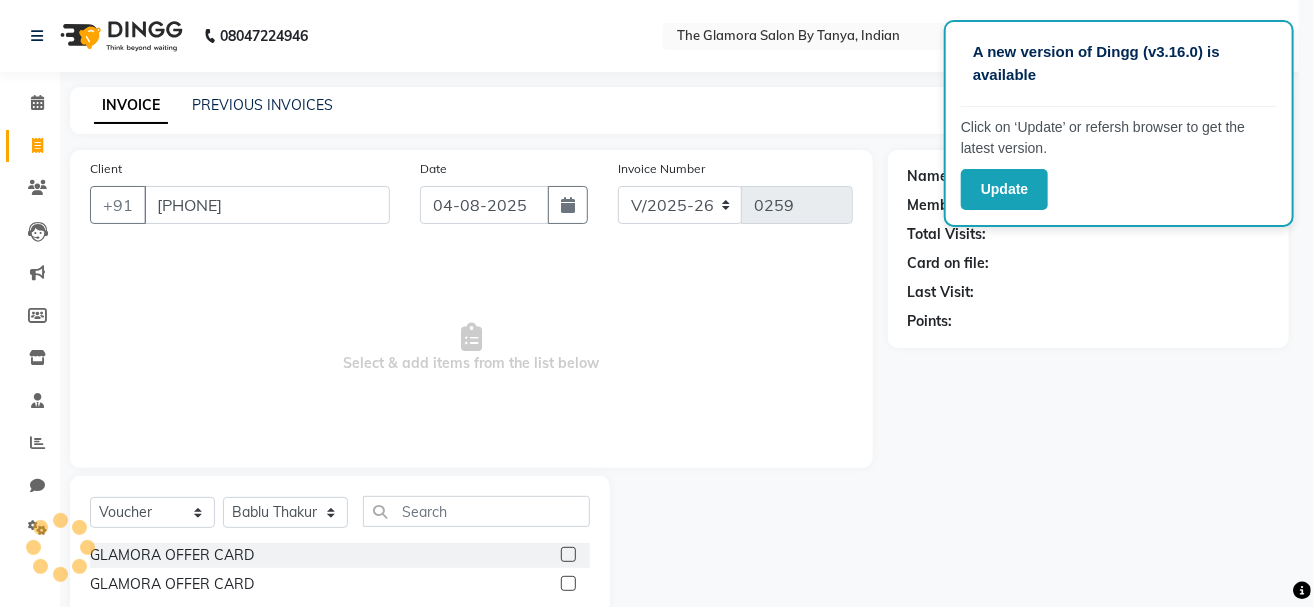 type 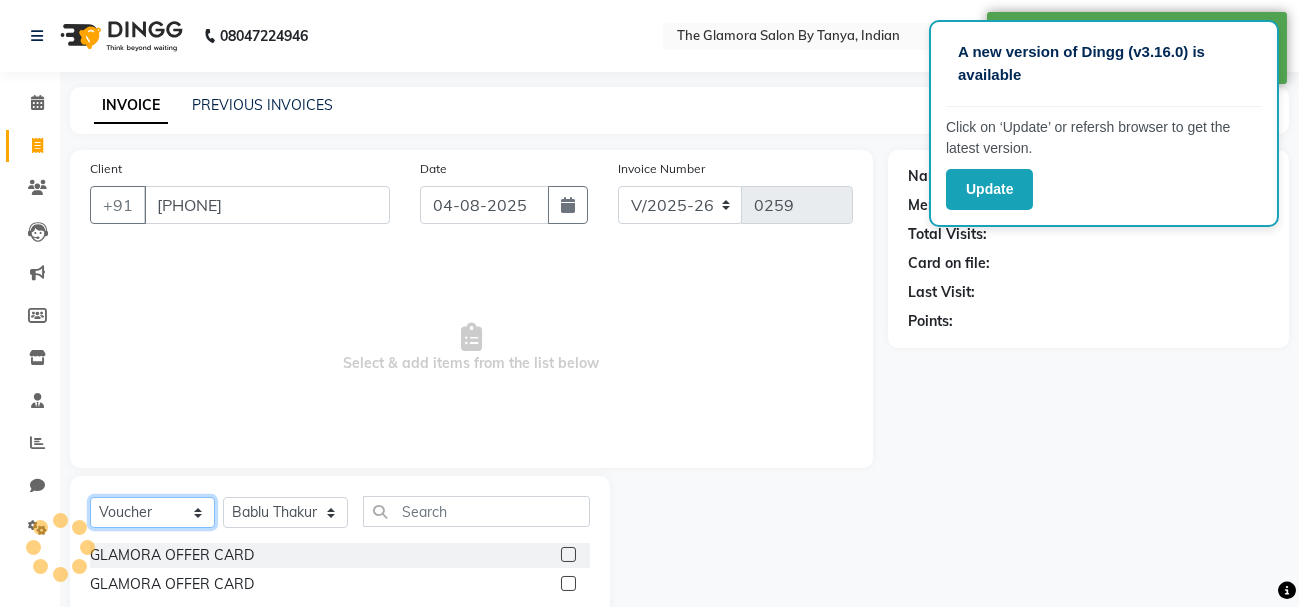 click on "Select  Service  Product  Membership  Package Voucher Prepaid Gift Card" 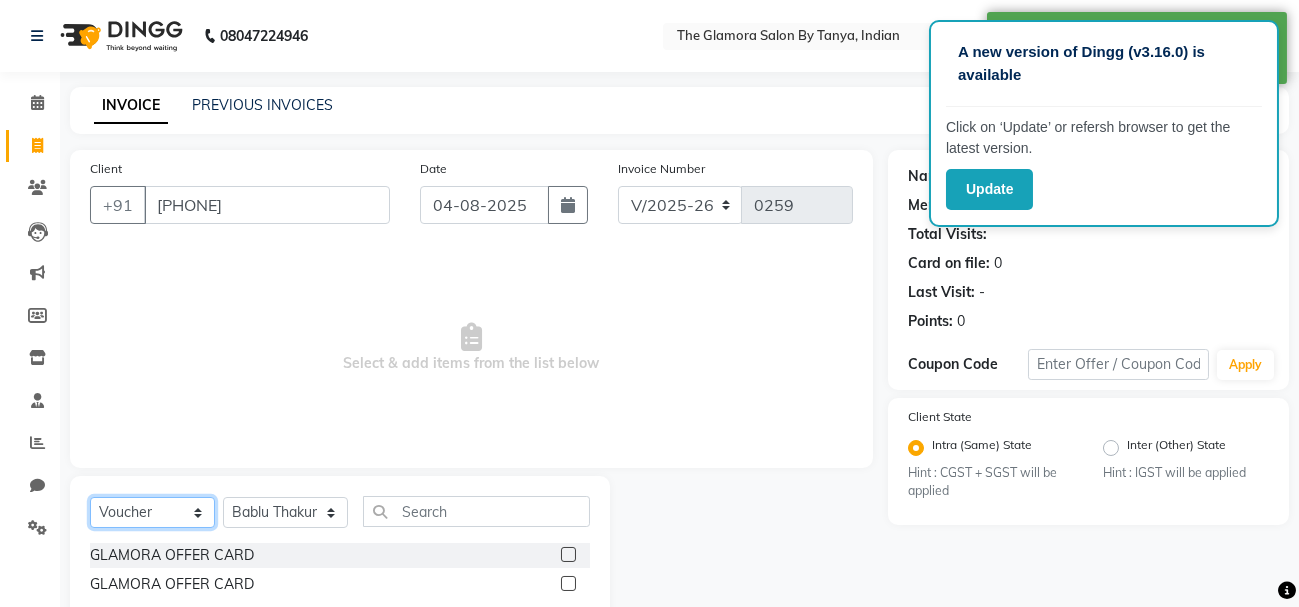 select on "service" 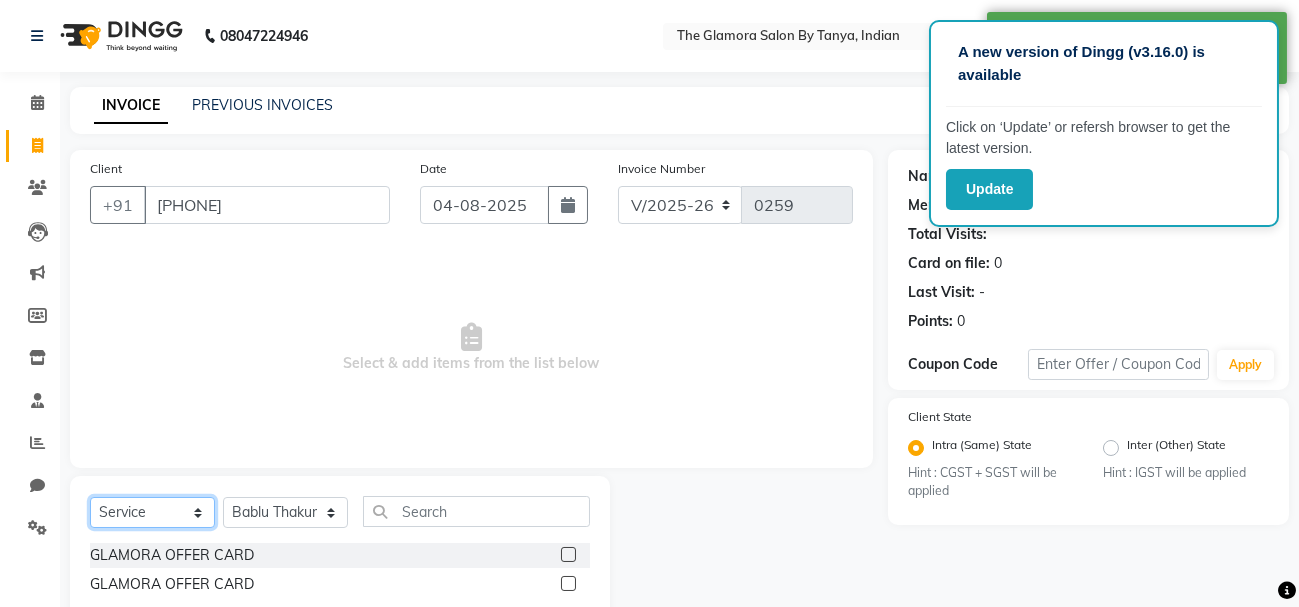 click on "Select  Service  Product  Membership  Package Voucher Prepaid Gift Card" 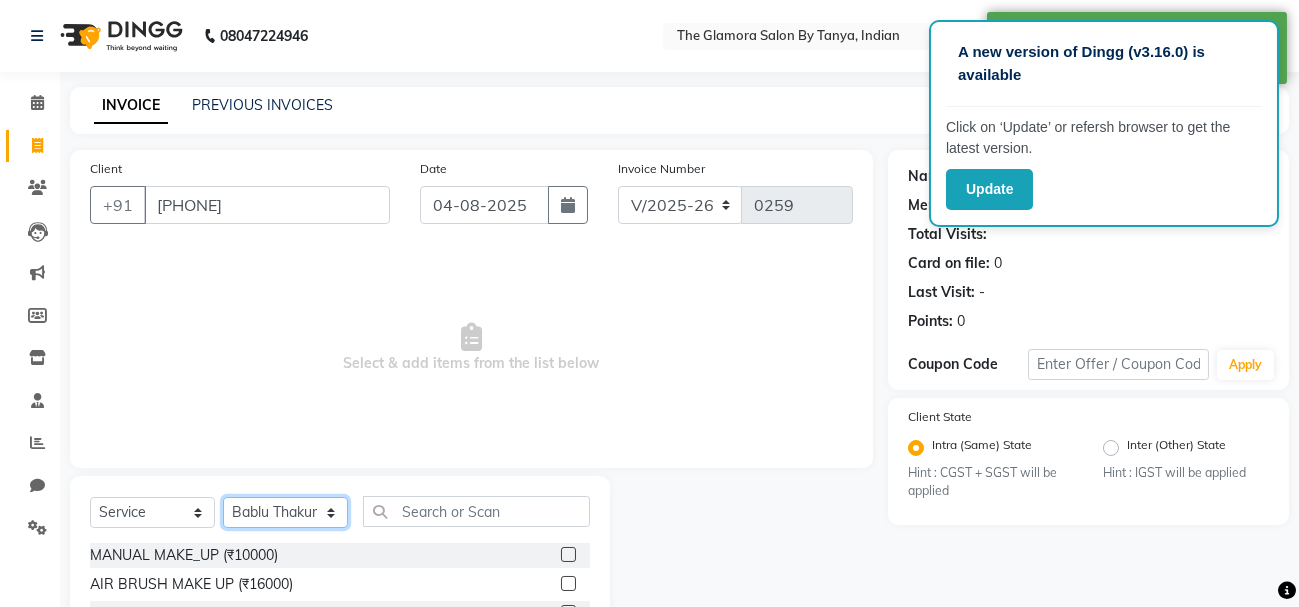click on "Select Stylist [NAME] [NAME] [NAME] BY [NAME] [NAME] [NAME] [NAME] [NAME] [NAME] [NAME]" 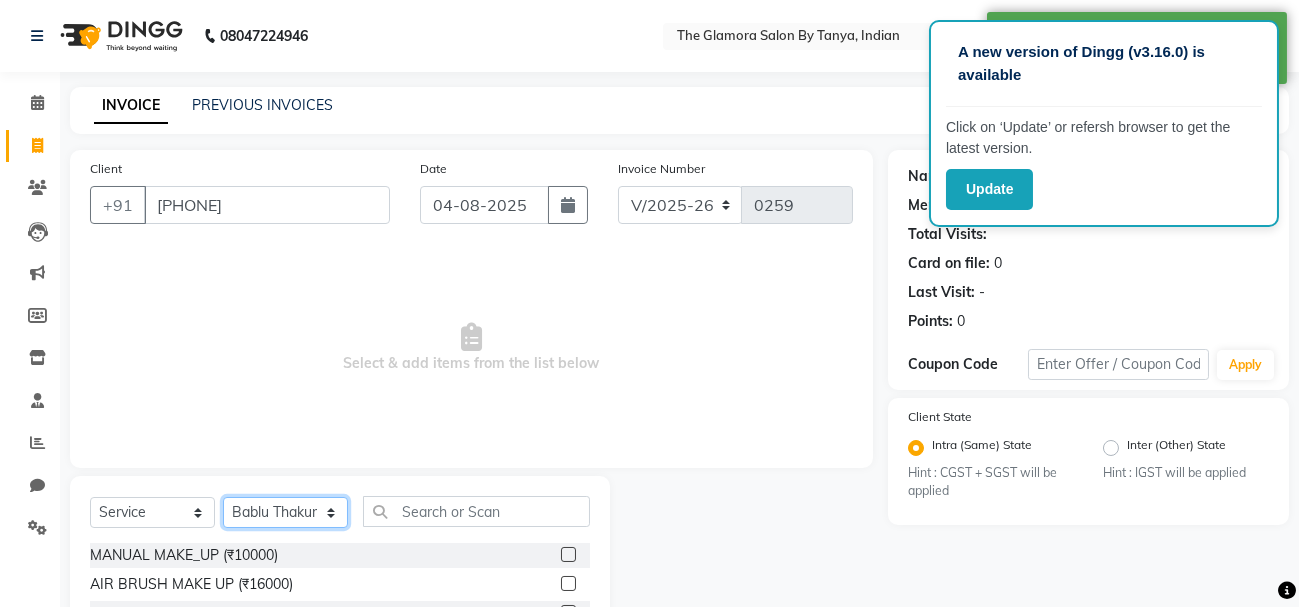 select on "79080" 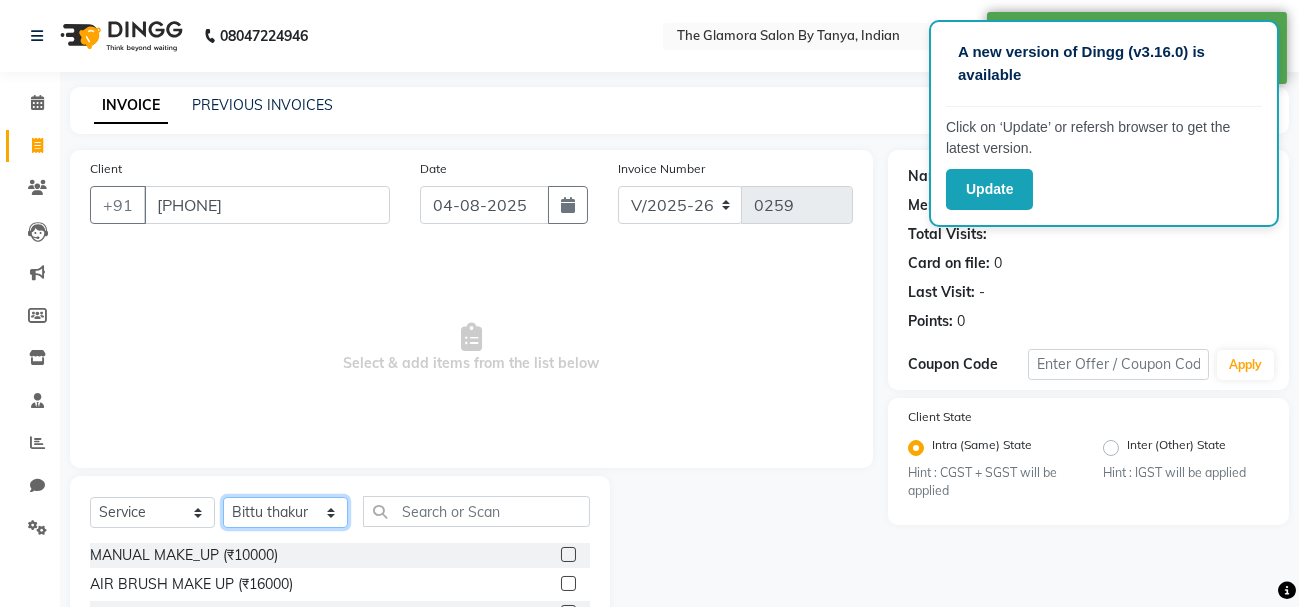 click on "Select Stylist [NAME] [NAME] [NAME] BY [NAME] [NAME] [NAME] [NAME] [NAME] [NAME] [NAME]" 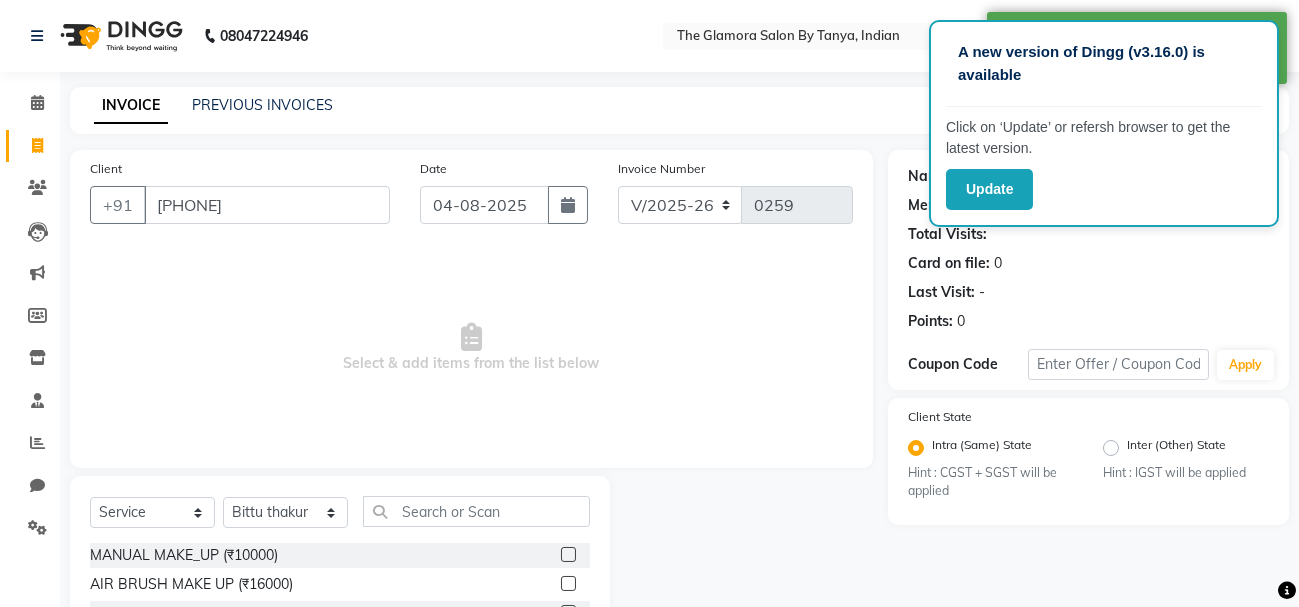 click on "Select  Service  Product  Membership  Package Voucher Prepaid Gift Card  Select Stylist [NAME] [NAME] [NAME] BY [NAME] [NAME] [NAME] [NAME] [NAME] [NAME] [NAME]  MANUAL MAKE_UP (₹10000)  AIR BRUSH MAKE UP (₹16000)  CELEBRITY MAKE UP (₹20000)  PARTY MAKE UP (₹5000)  CELEBRITY HD MAKE UP (₹15000)  MANUAL MAKE UP (₹10000)  AIR_BRUSH MAKE UP (₹18000)  CELEBRITY HD MAKE_UP (₹22000)  FACIAL_ (₹3000)  D-TAN / _BLEACH (₹600)  FULL HAND WAX NORMAL (₹400)  FULL LEG WAX NORMAL (₹600)  MANICURE NORMAL (₹500)  PEDICURE NORMAL (₹600)  HAIR_SPA (₹1750)  HAND BLEACH (₹800)  HAIR_CUT (₹500)  EYE_BROW (₹50)  FACIAL PB (₹7000)  FACE D-TAN (₹600)  FULL BODY POLISHING (₹4000)  HAIR SPA (₹2500)  HAIR CUT (₹500)  CRYSTAL PEDICURE (₹1000)  CRYSTAL MANICURE (₹800)  EYEBROW PBD (₹50)  FACE BLEACH PBA (₹600)  HAIR SRAIGTENING S (₹4000)  HAIR STRAIGTENING M (₹5500)  HAIR STRAIGTENING L (₹7000)  KERATIN S (₹4500)" 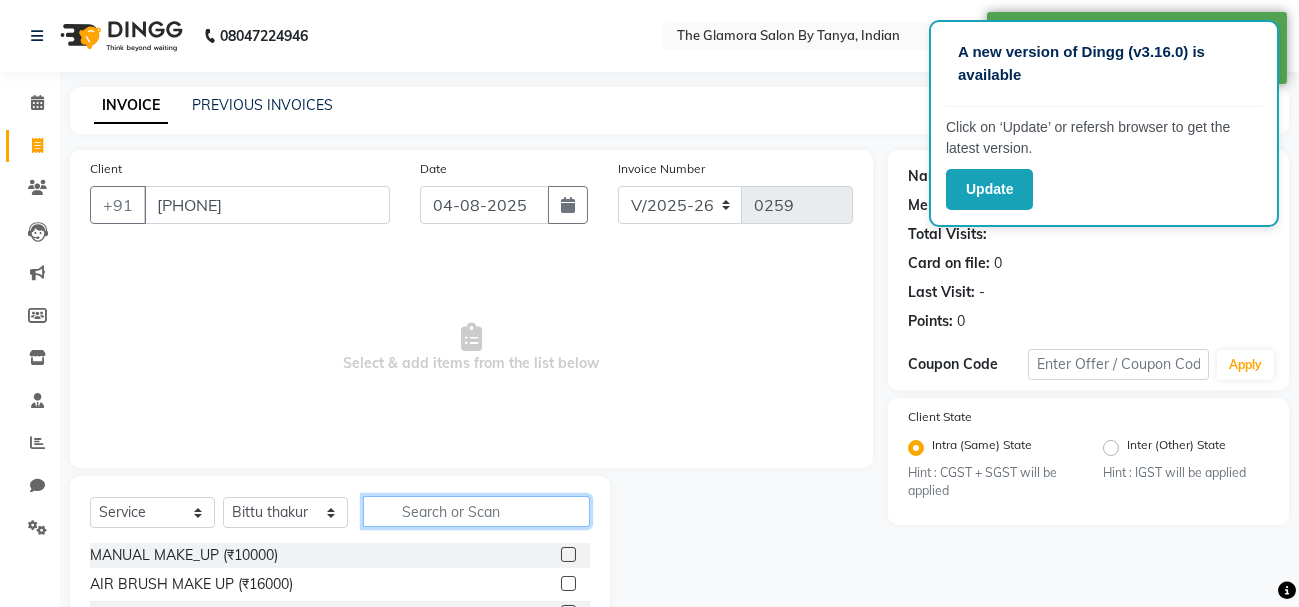 click 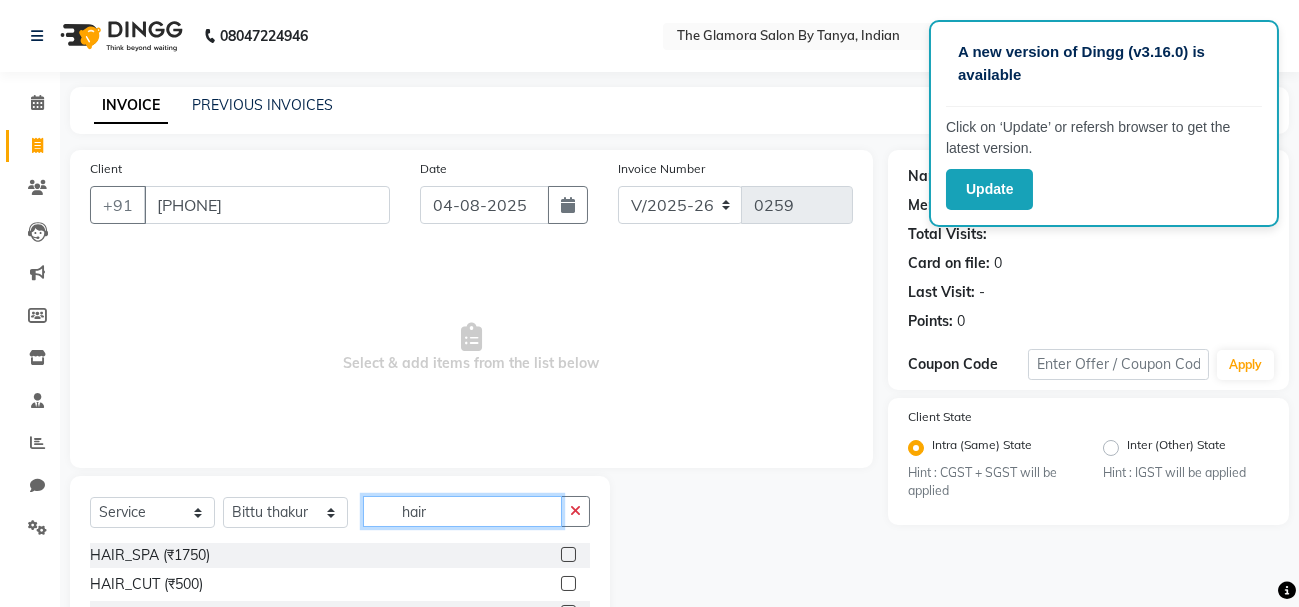 scroll, scrollTop: 194, scrollLeft: 0, axis: vertical 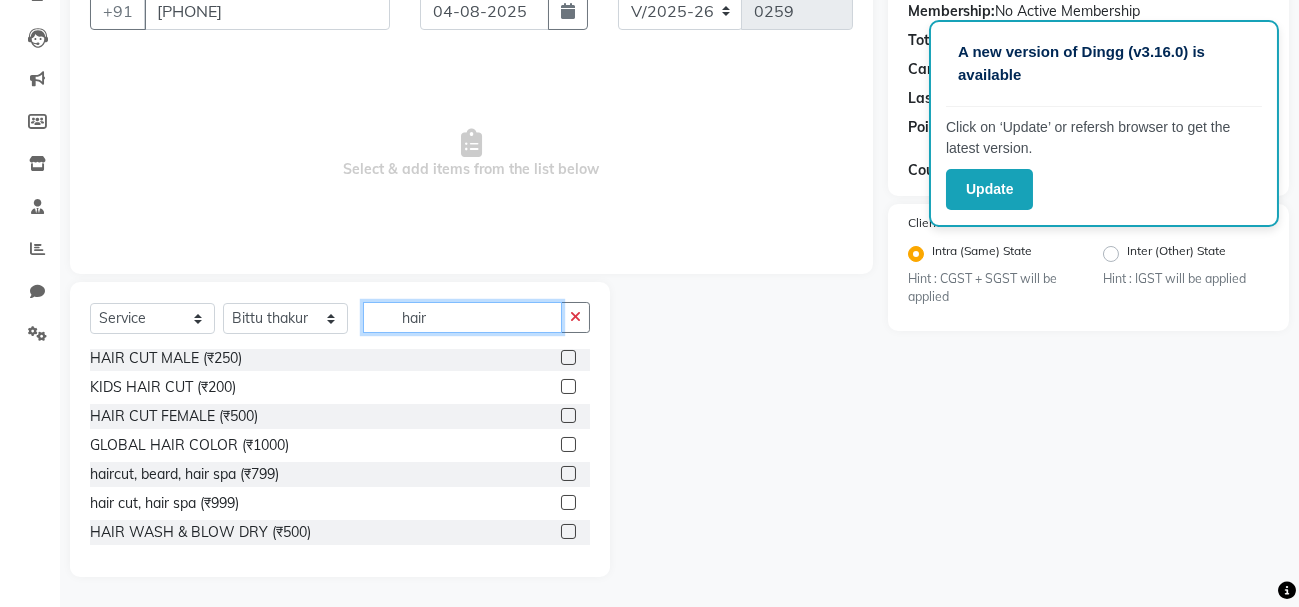 type on "hair" 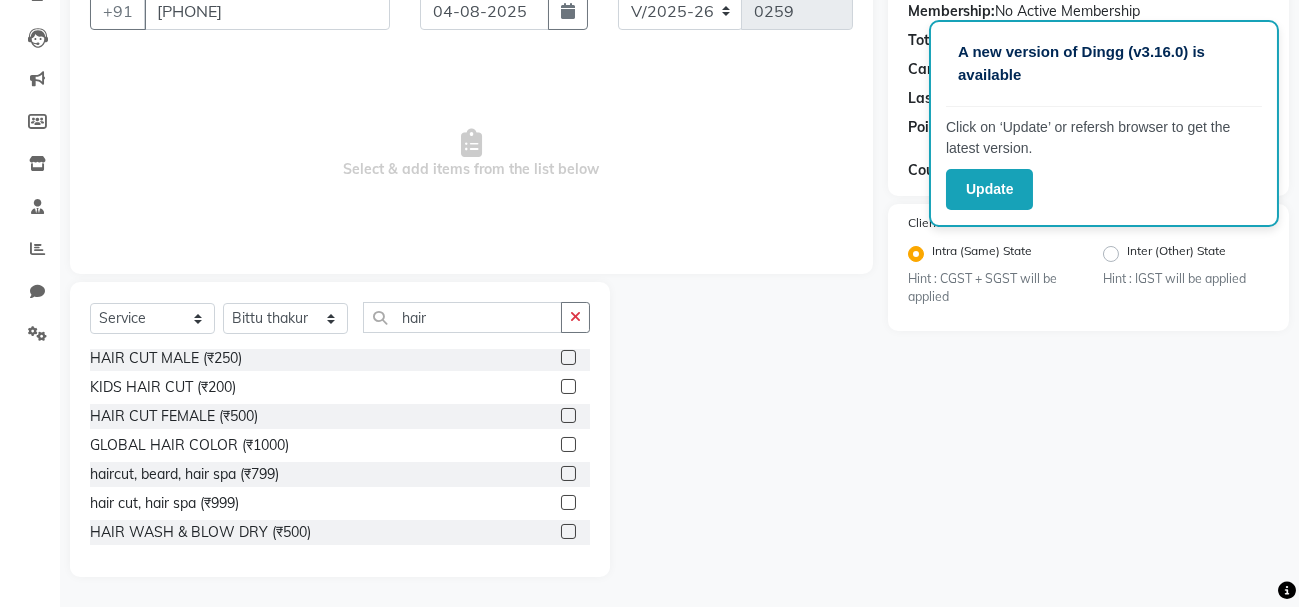 click 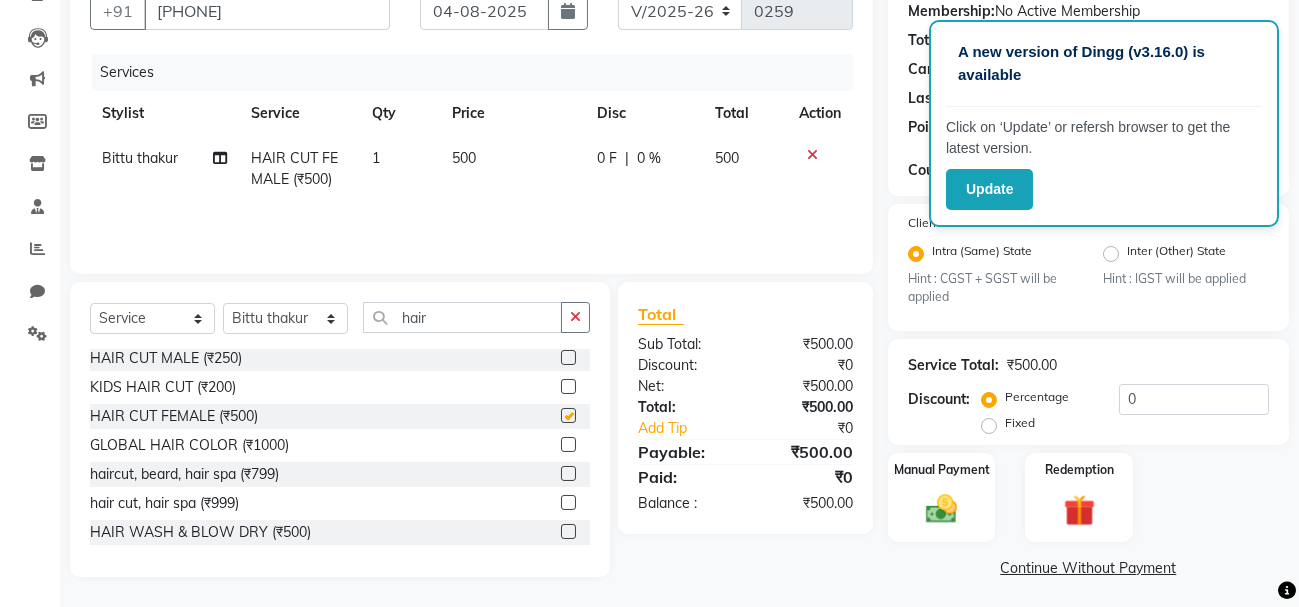 checkbox on "false" 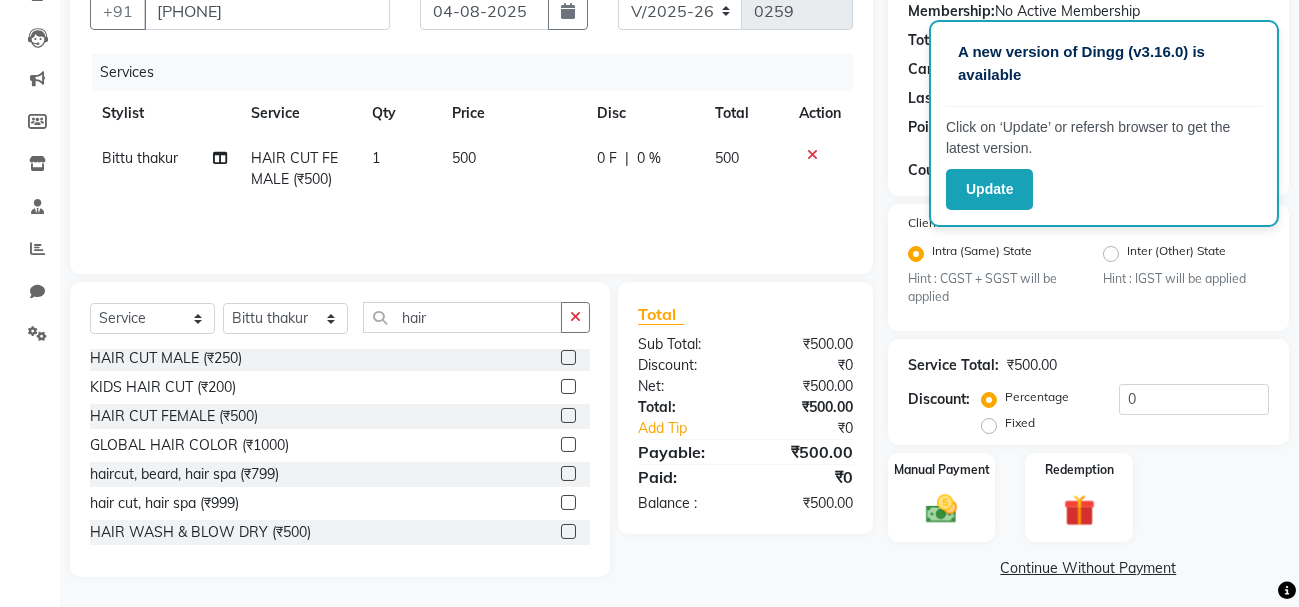 click on "500" 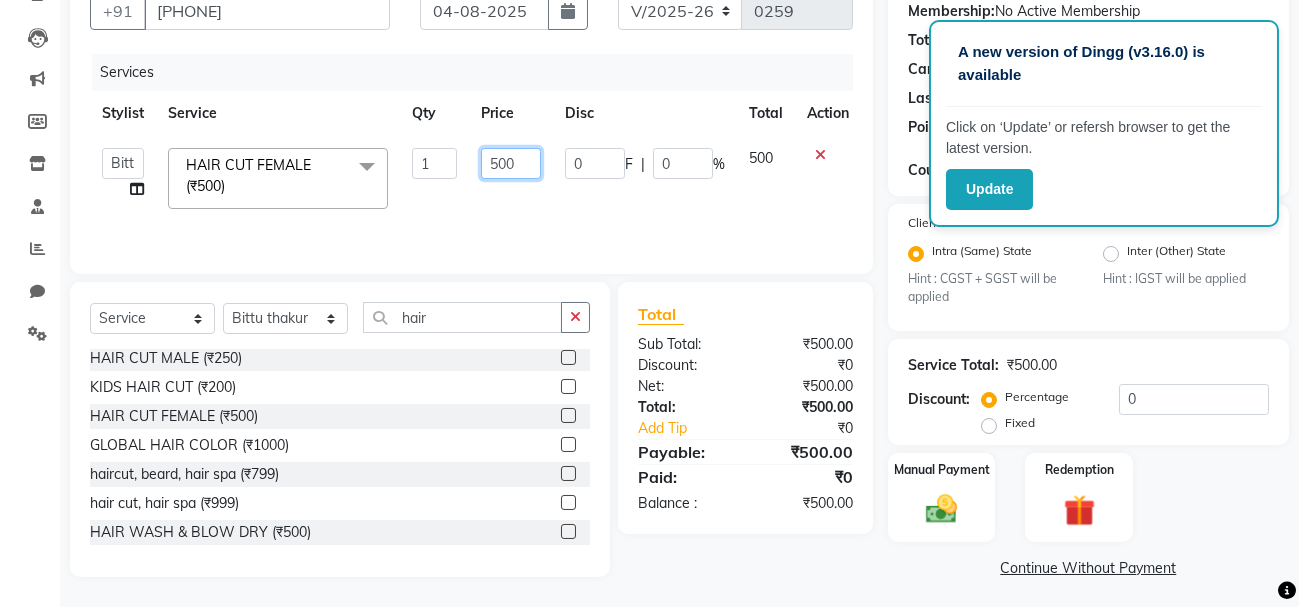 click on "500" 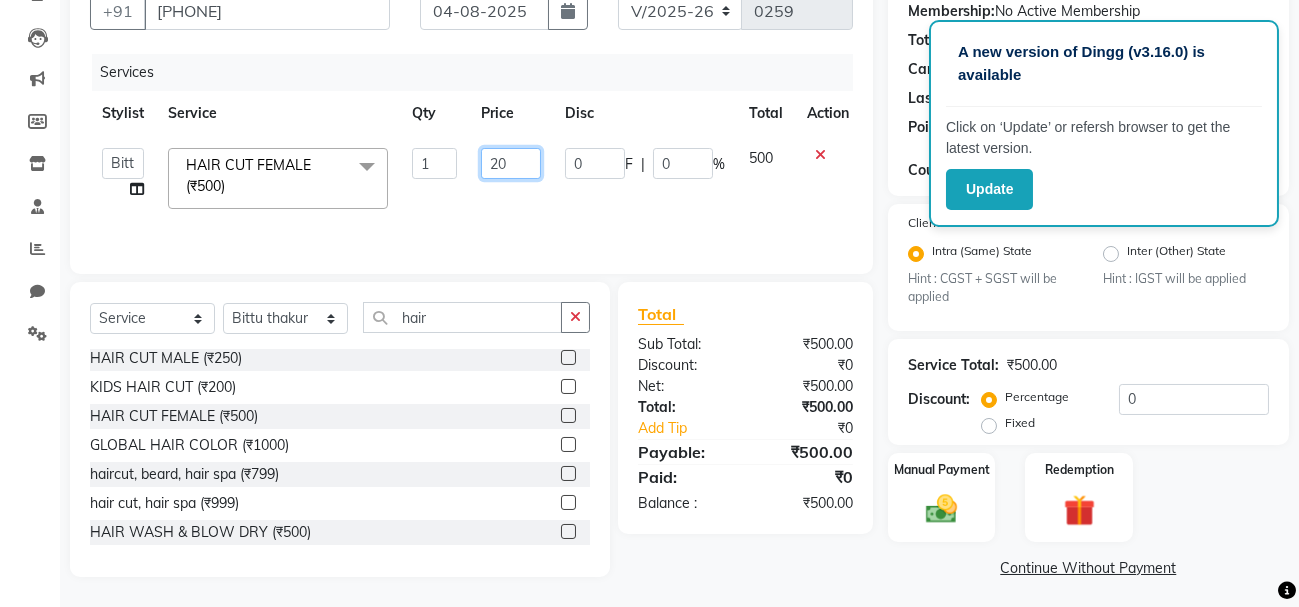 type on "200" 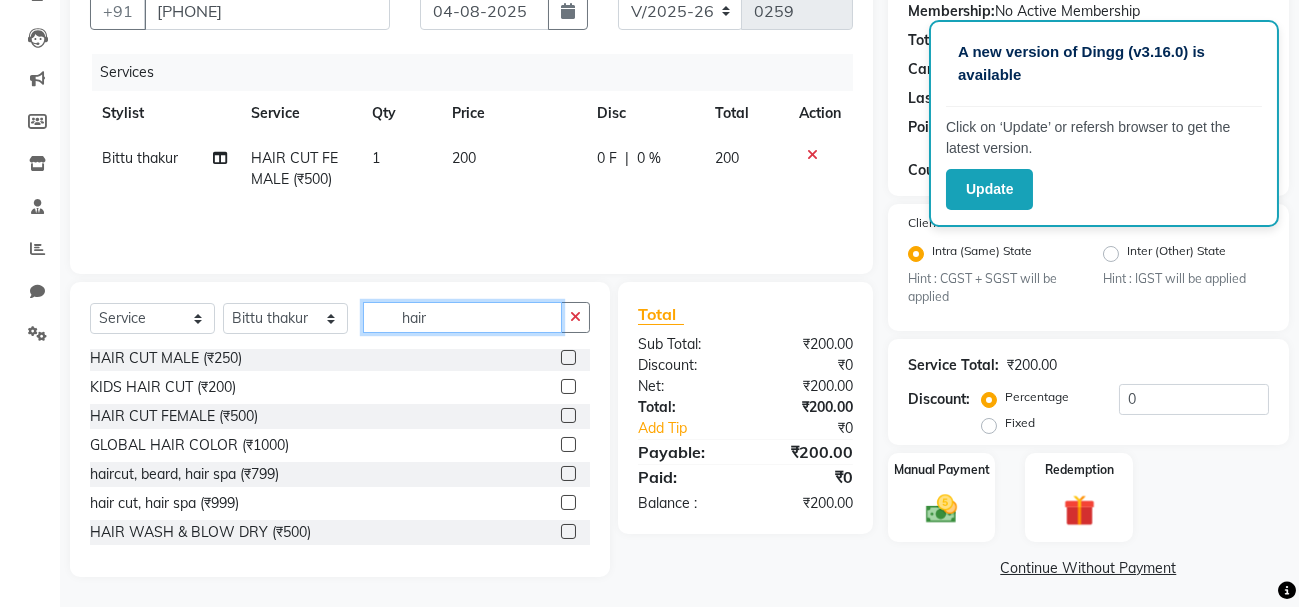 click on "hair" 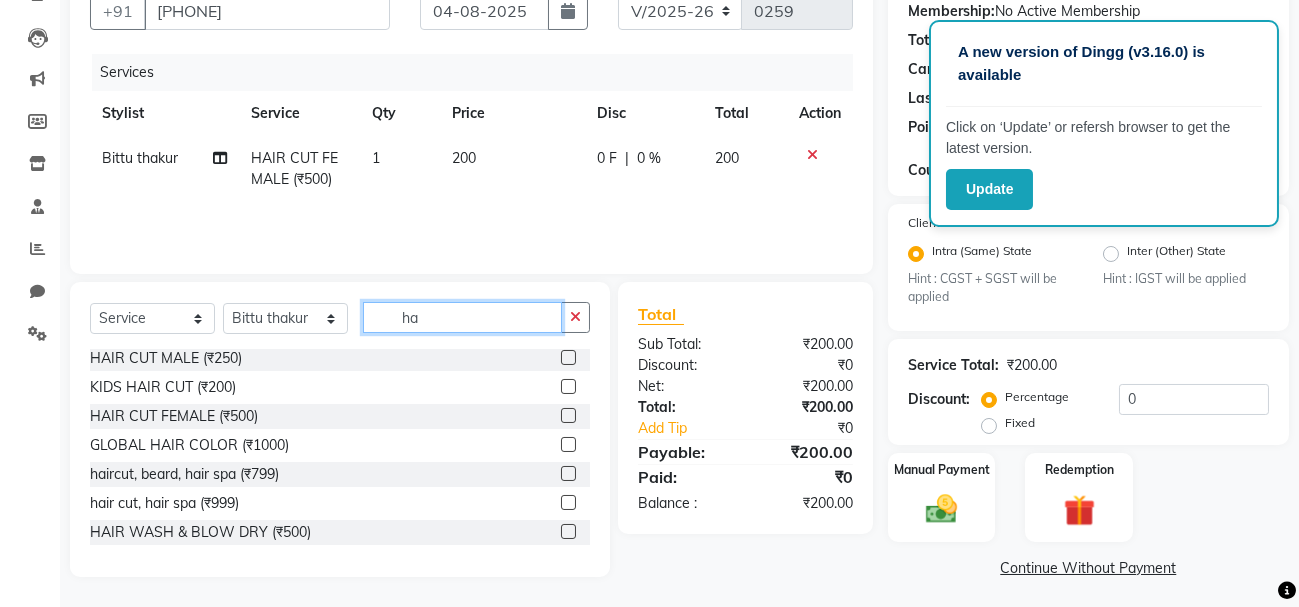 scroll, scrollTop: 1018, scrollLeft: 0, axis: vertical 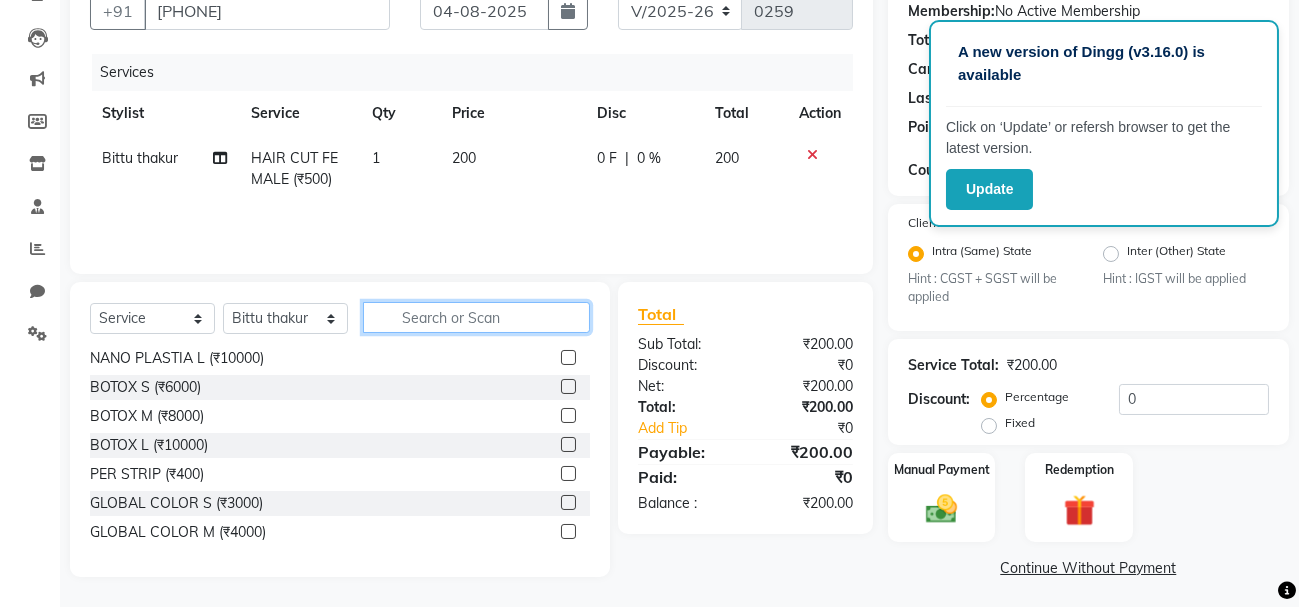 type 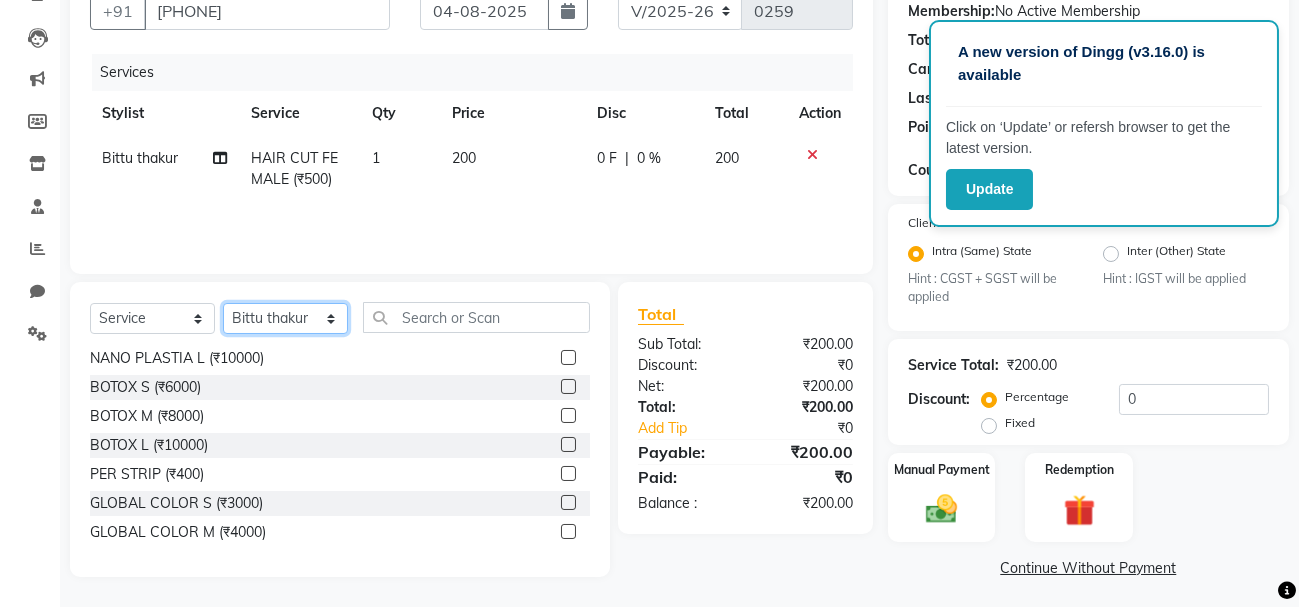 click on "Select Stylist [NAME] [NAME] [NAME] BY [NAME] [NAME] [NAME] [NAME] [NAME] [NAME] [NAME]" 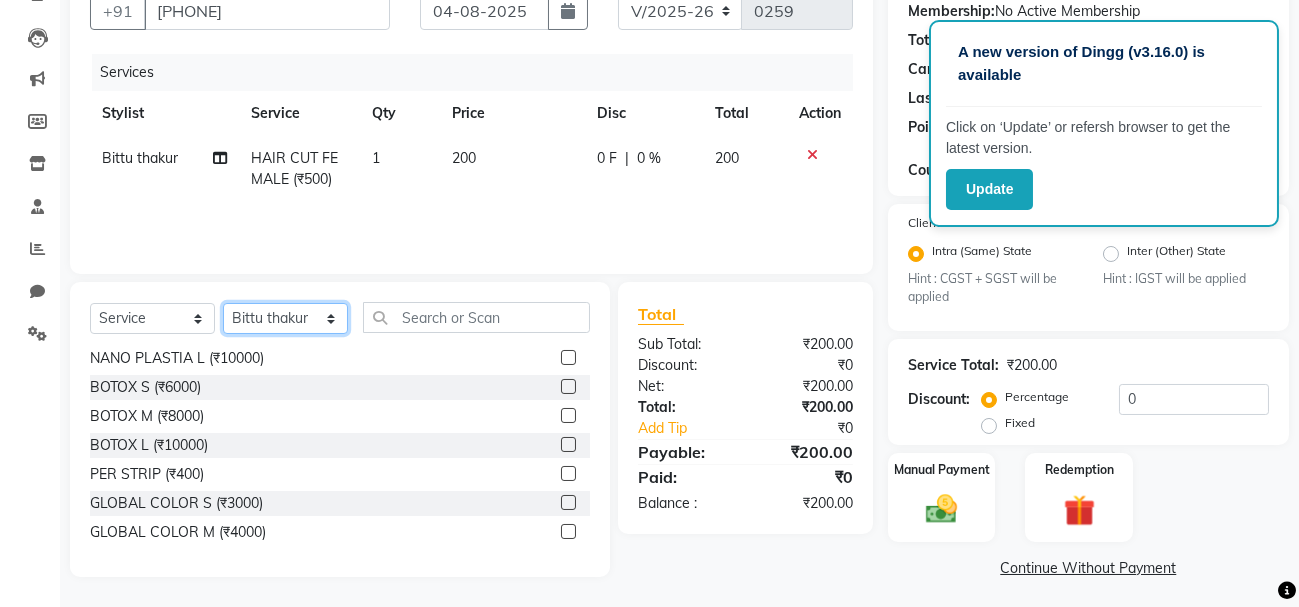 select on "78466" 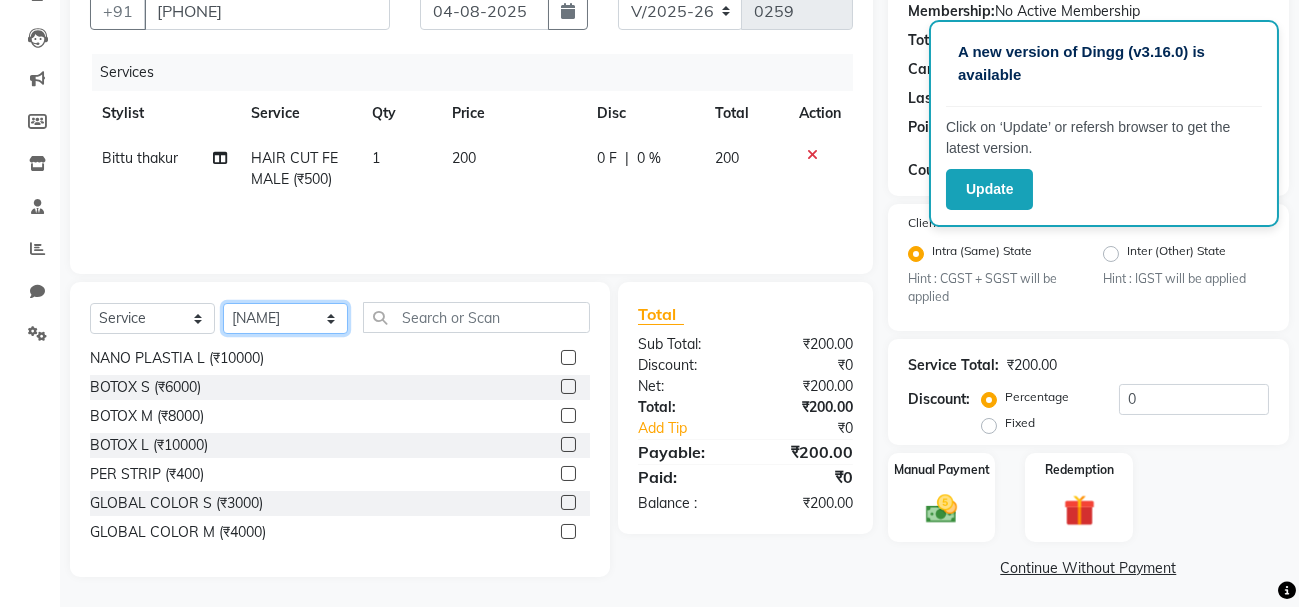 click on "Select Stylist [NAME] [NAME] [NAME] BY [NAME] [NAME] [NAME] [NAME] [NAME] [NAME] [NAME]" 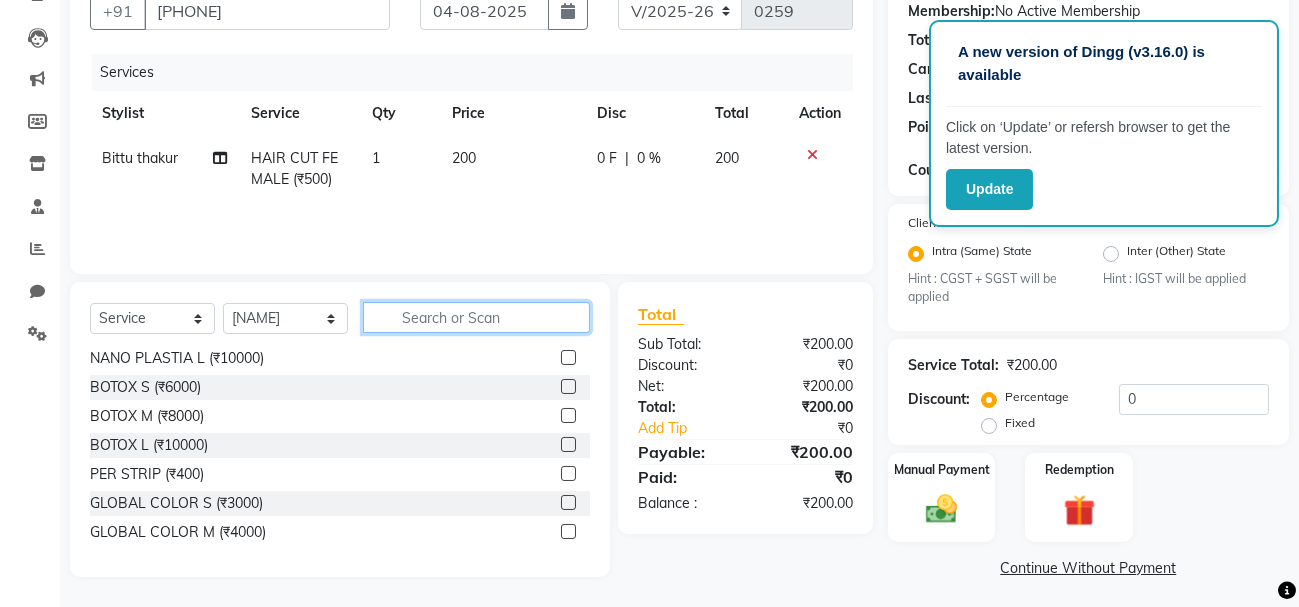 click 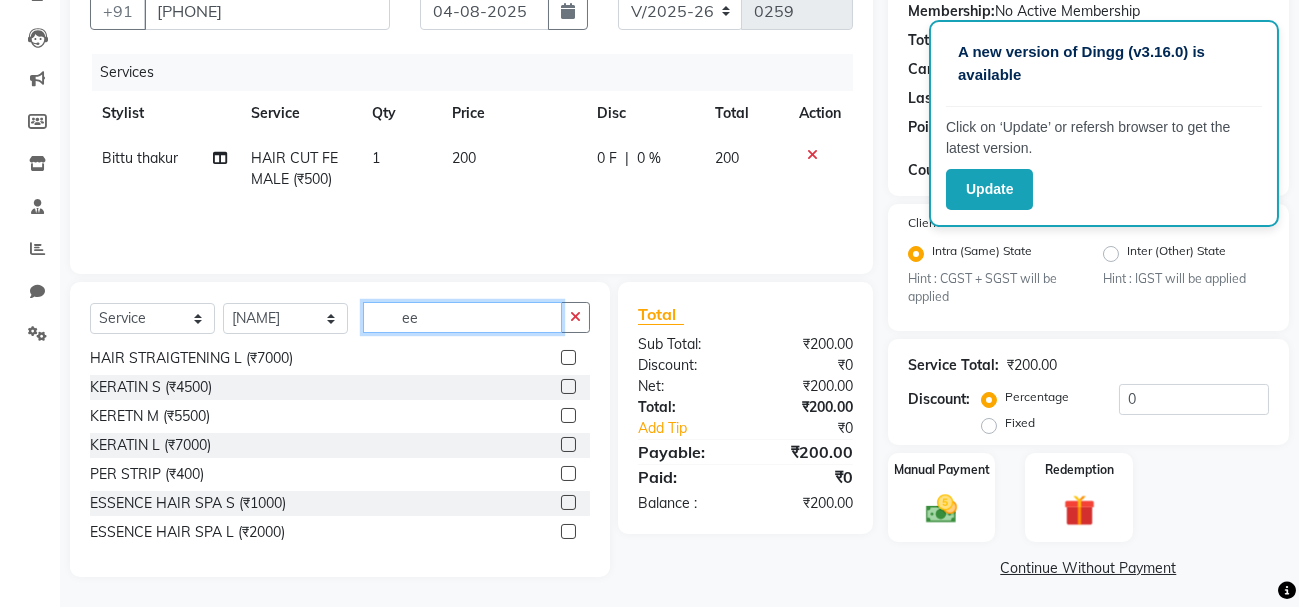 scroll, scrollTop: 0, scrollLeft: 0, axis: both 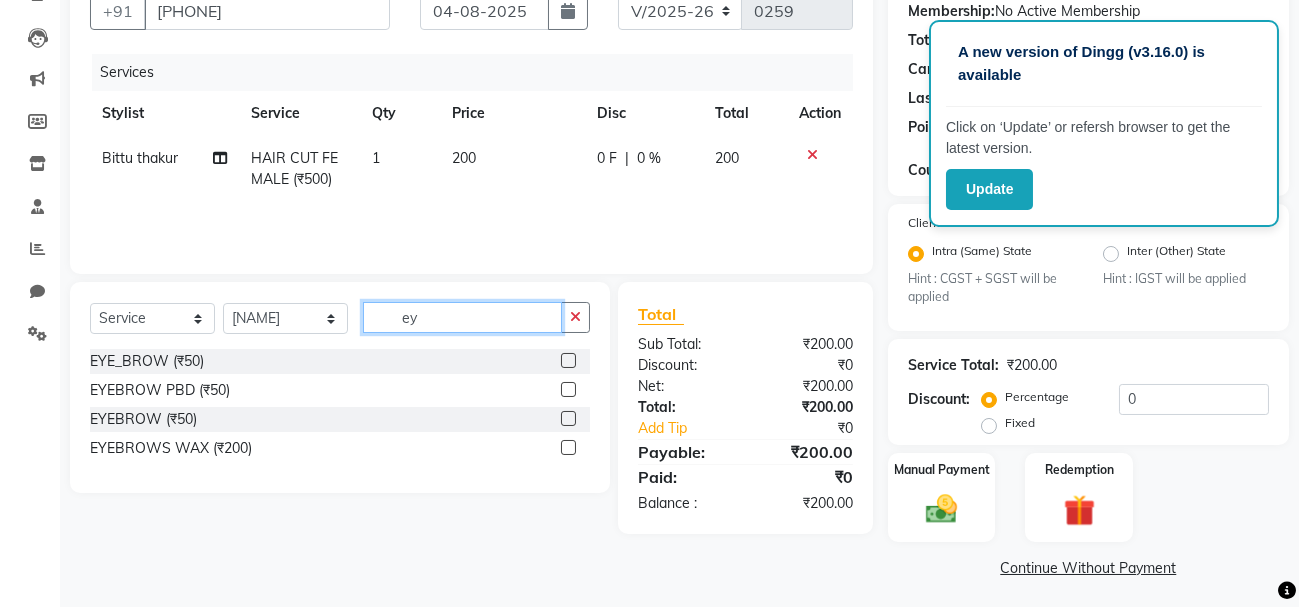 type on "ey" 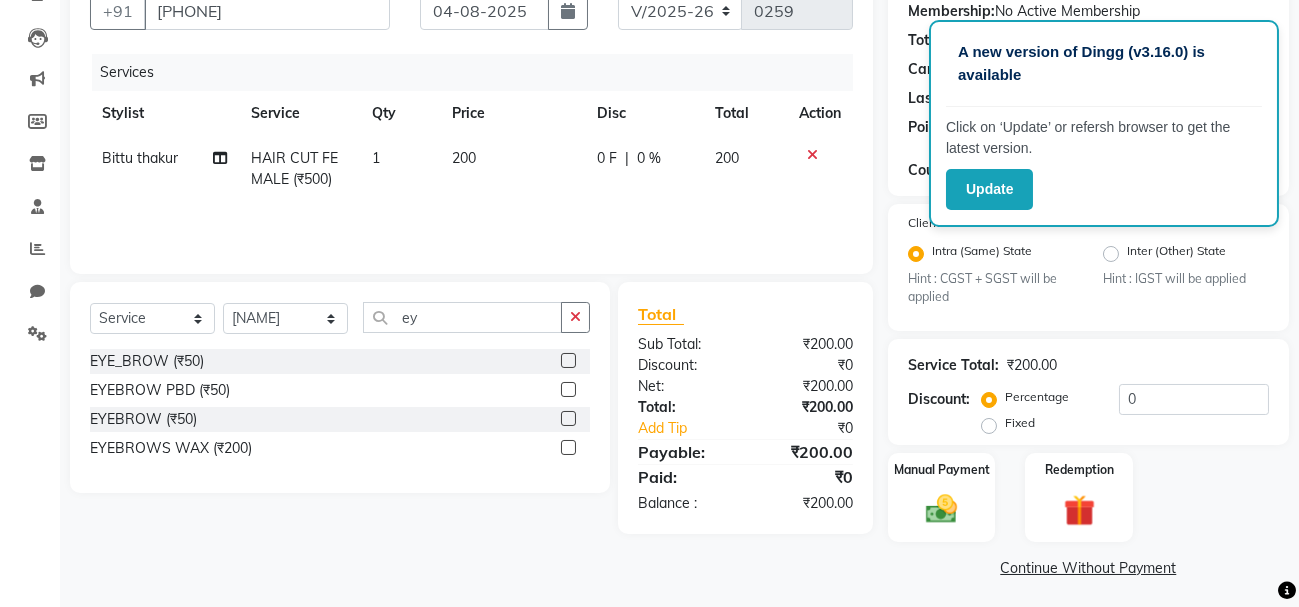 click 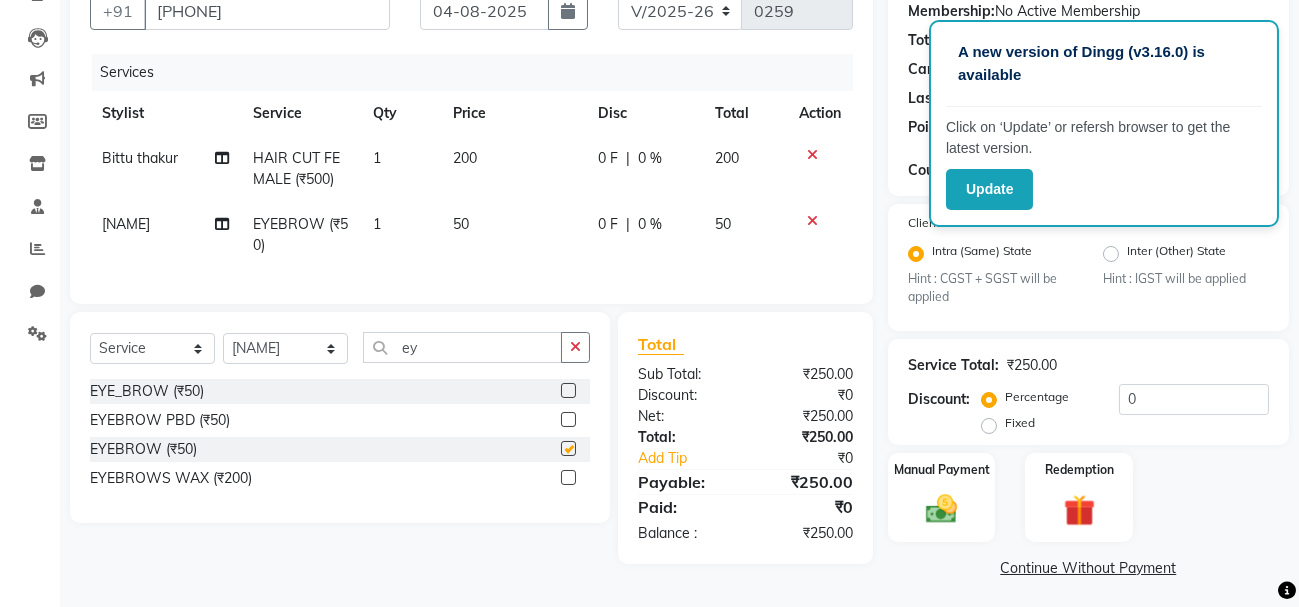 checkbox on "false" 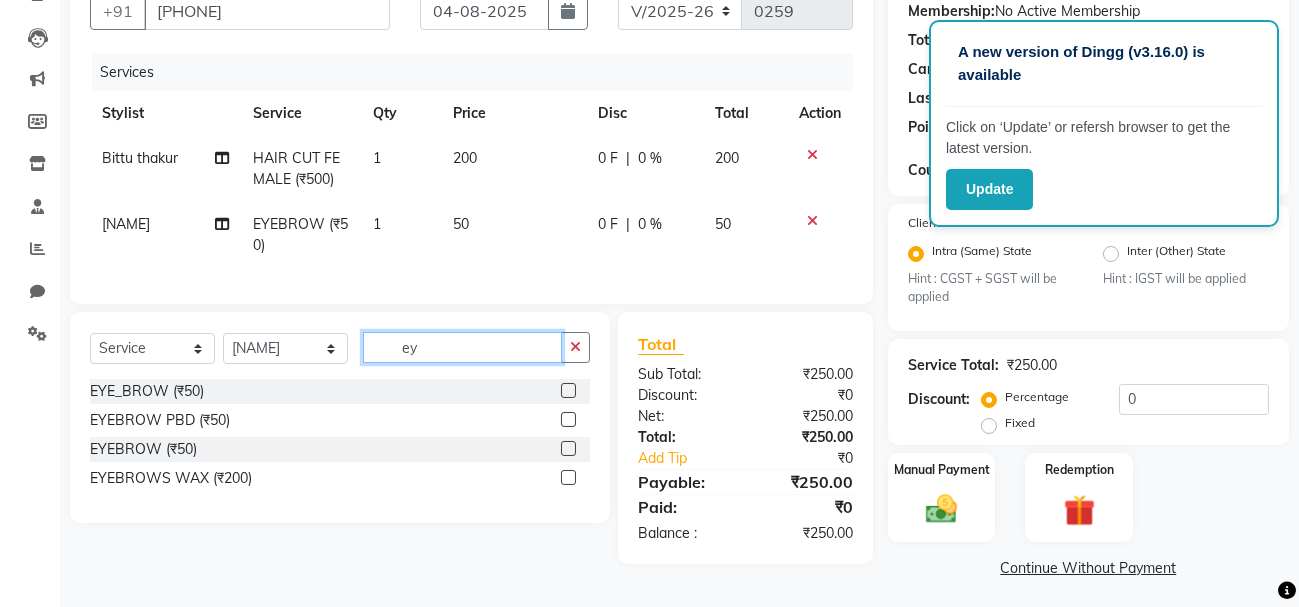 click on "ey" 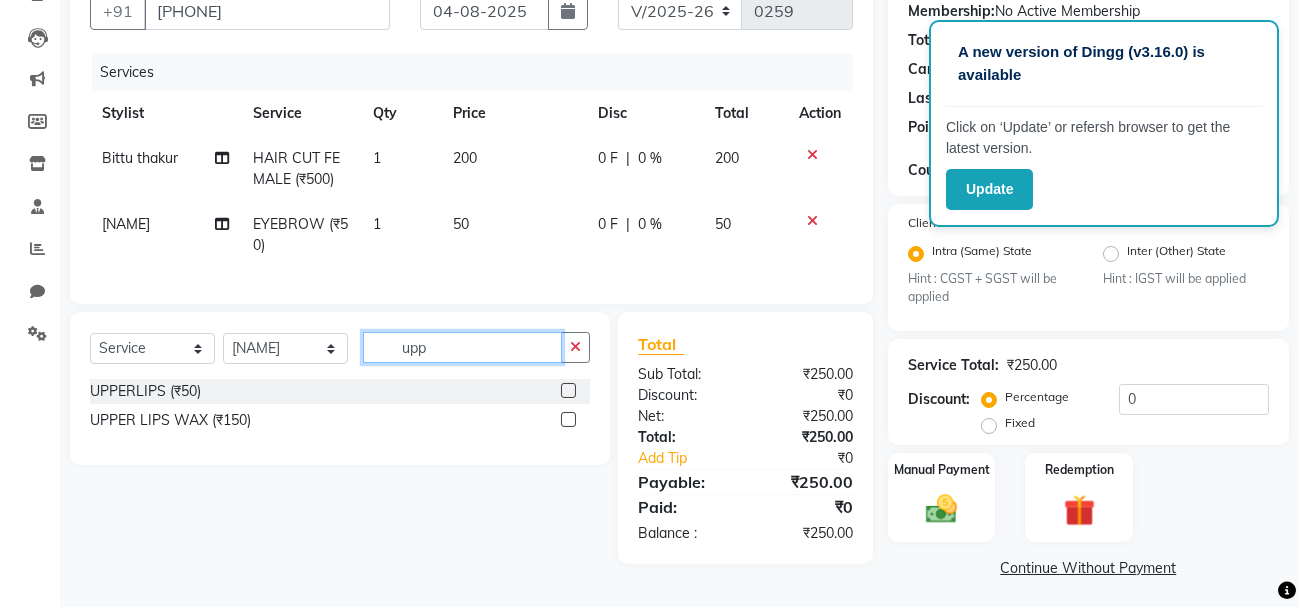 type on "upp" 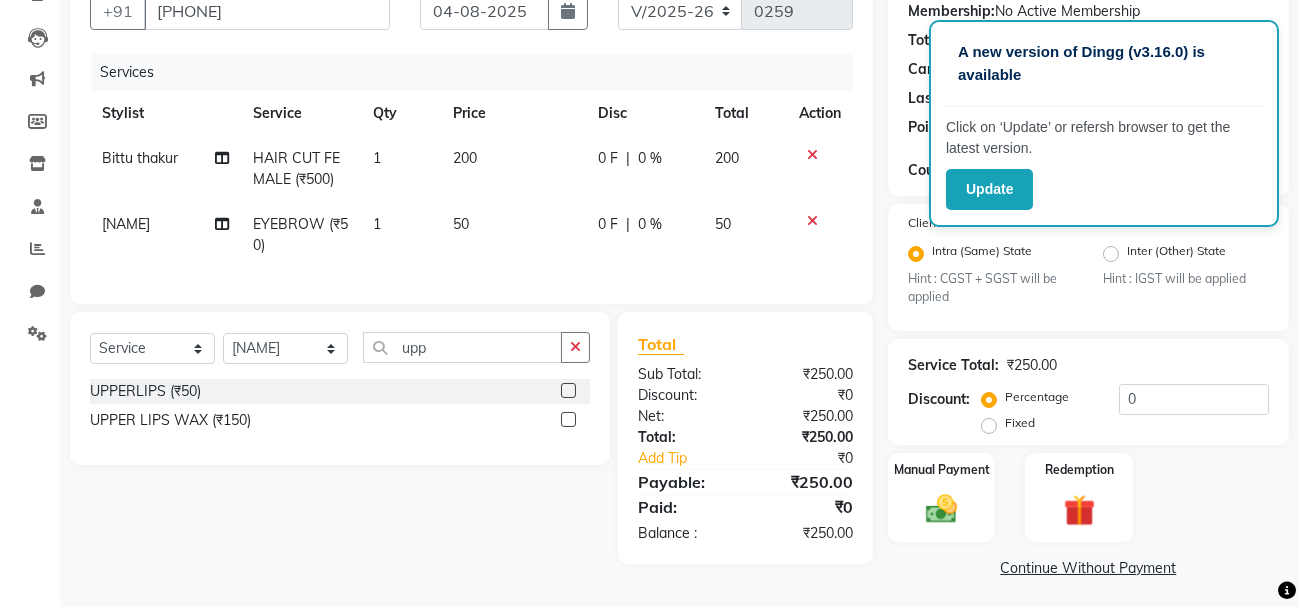 click 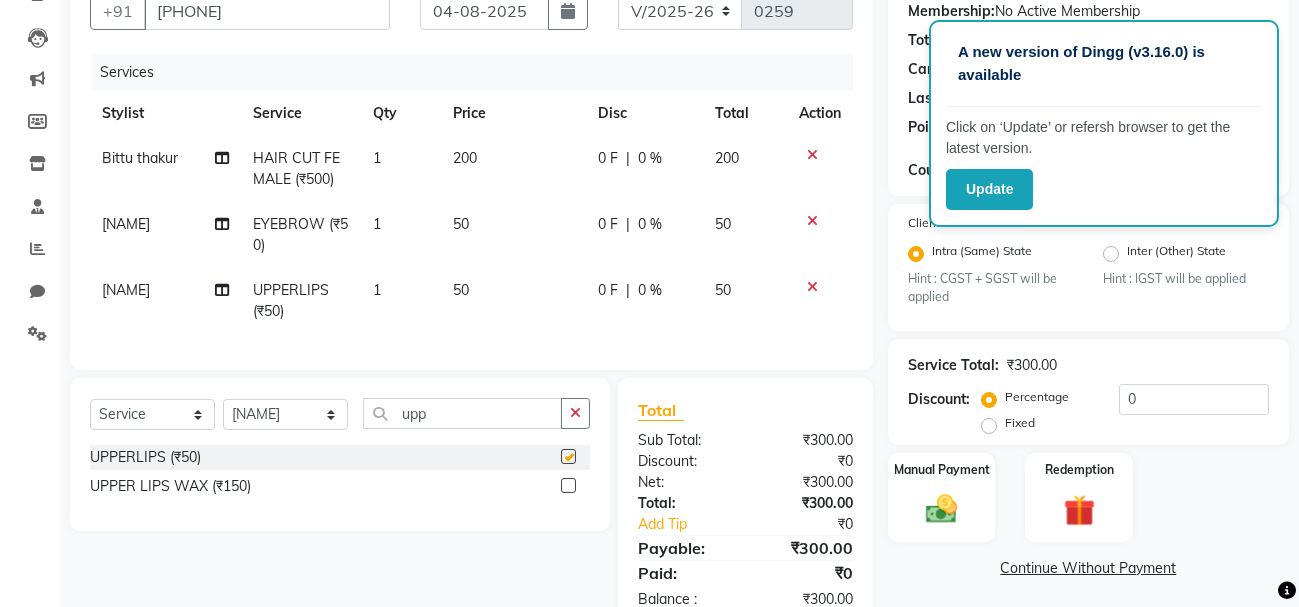 checkbox on "false" 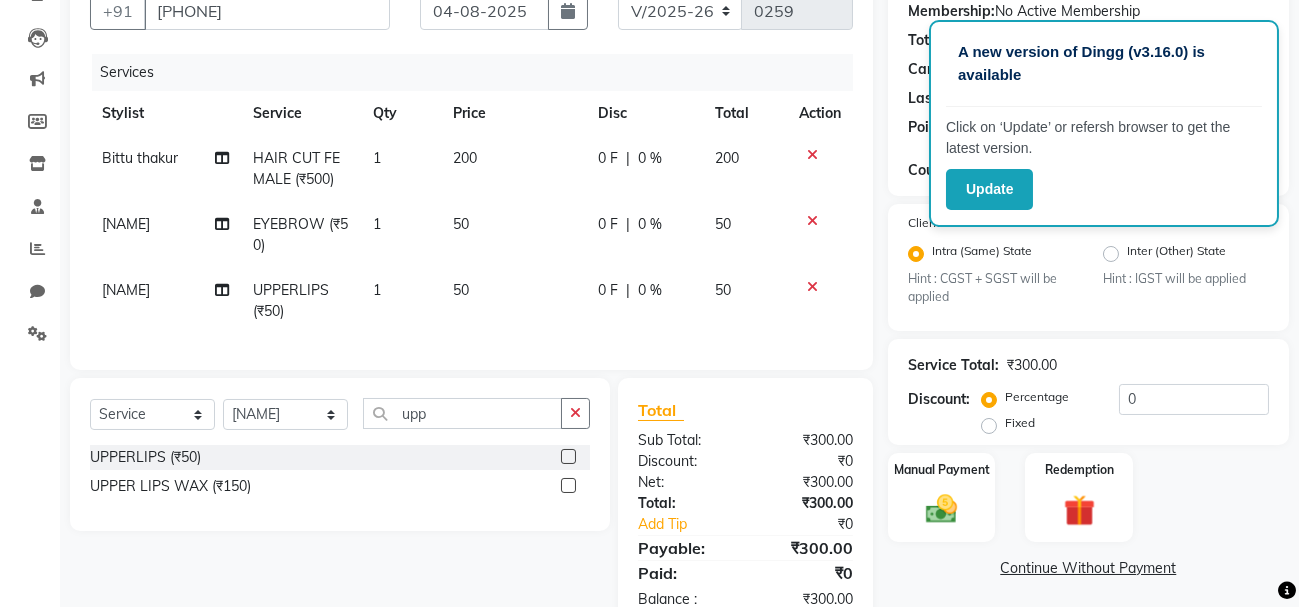 click 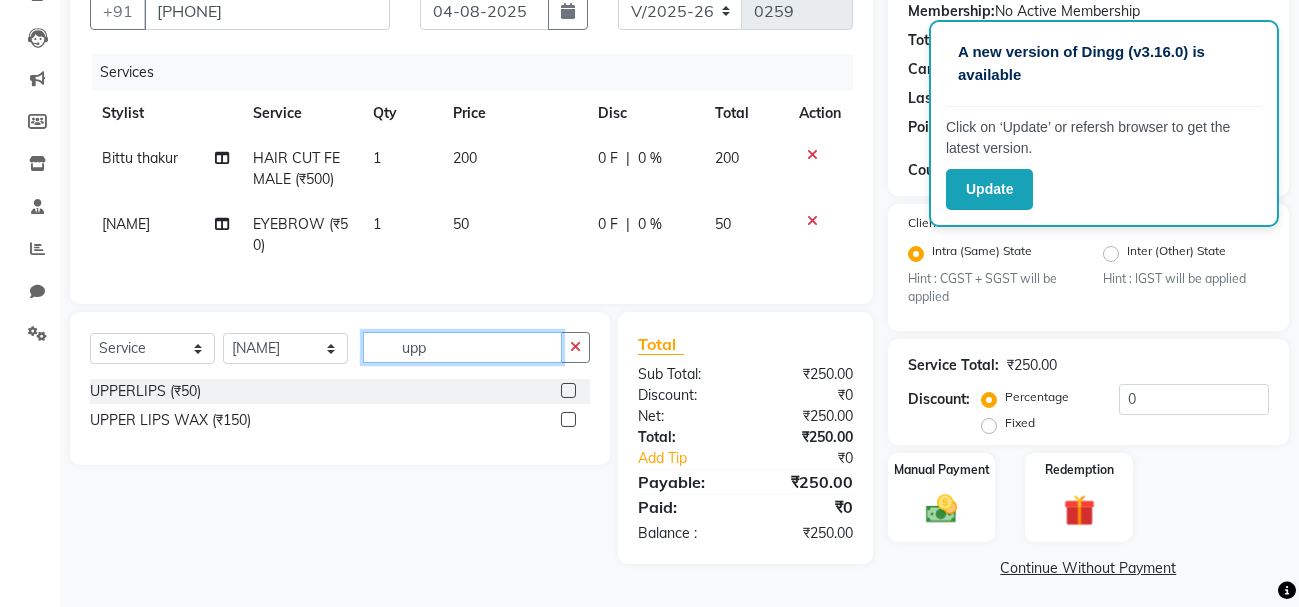 click on "upp" 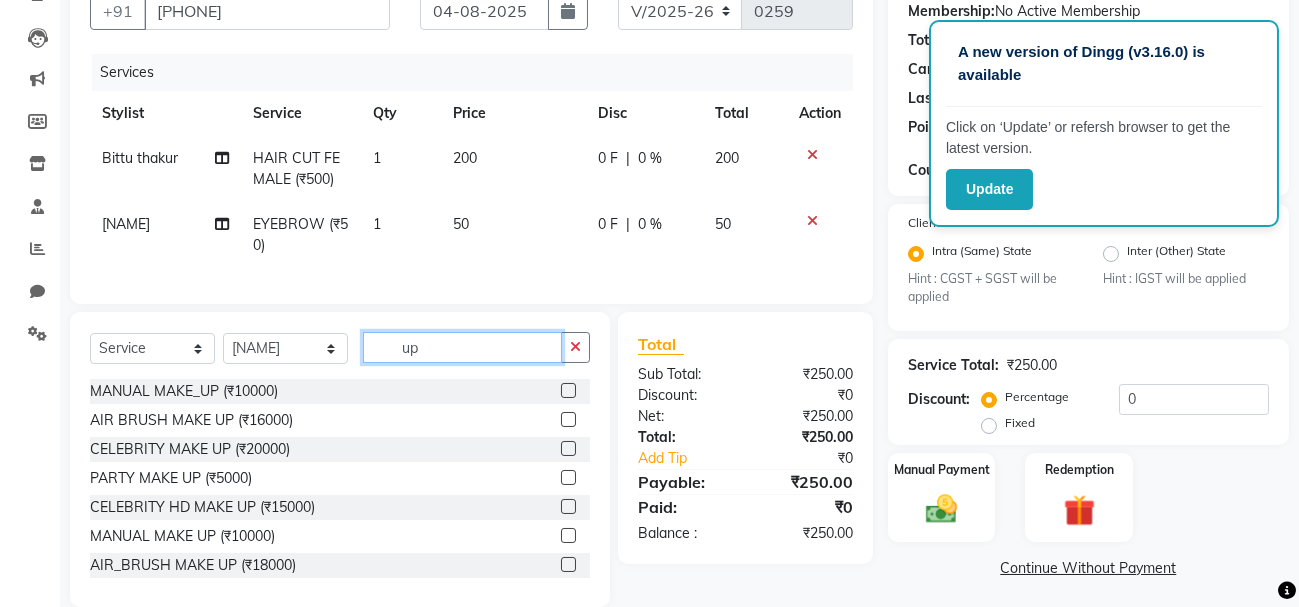type on "u" 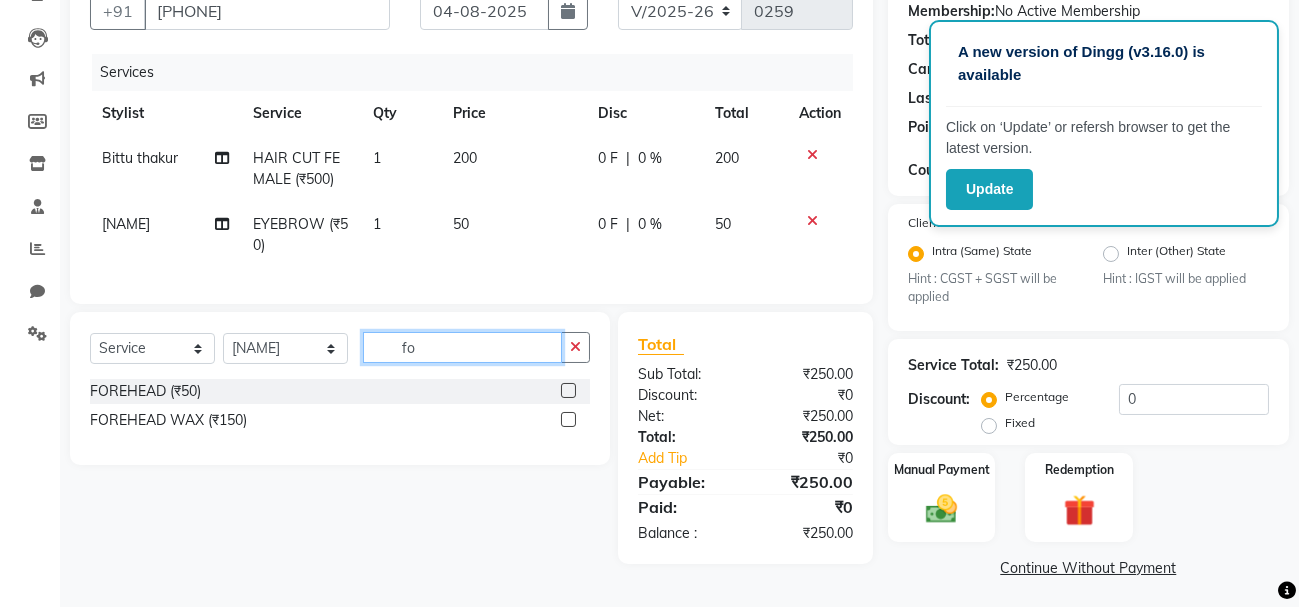 type on "fo" 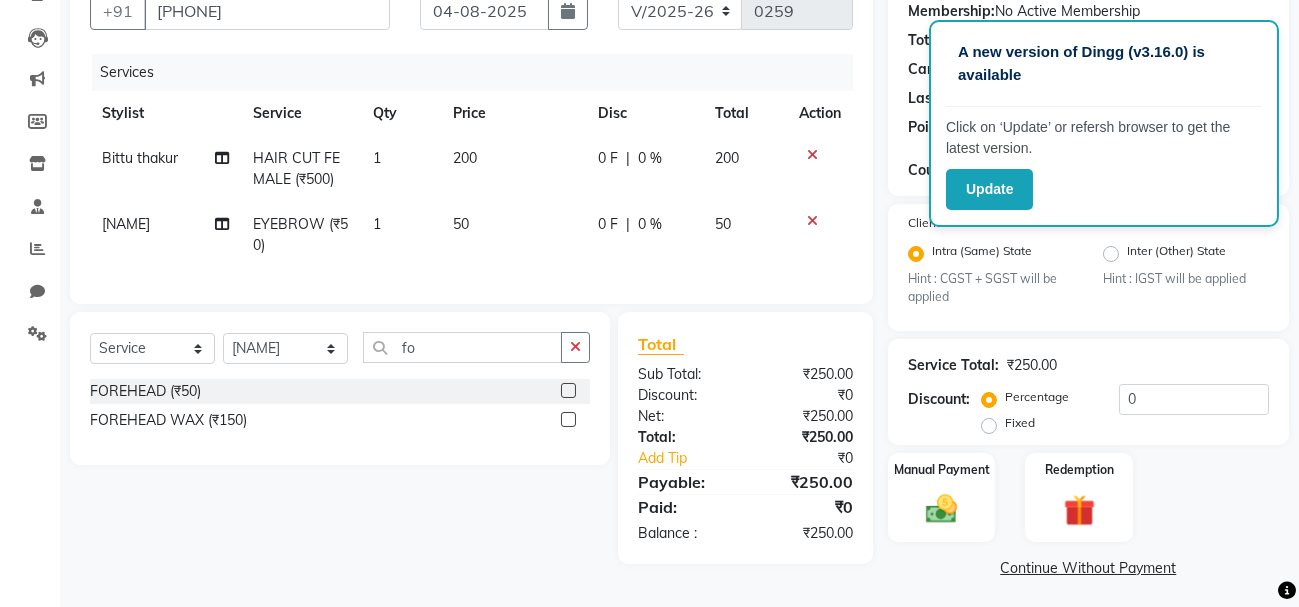 click 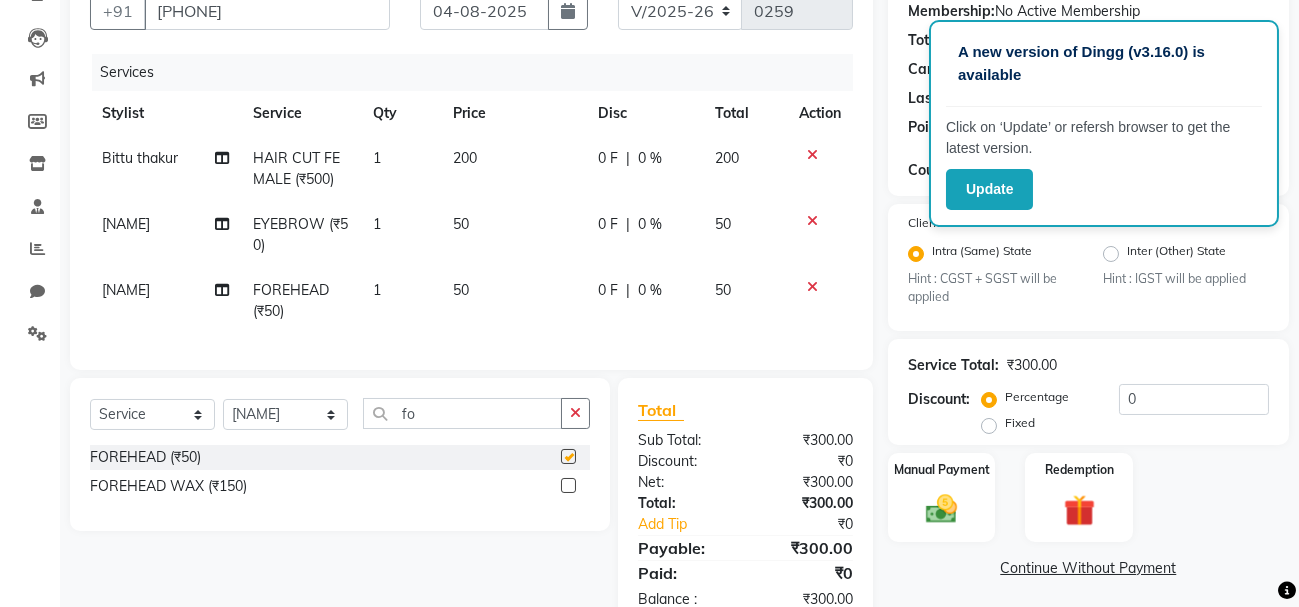 checkbox on "false" 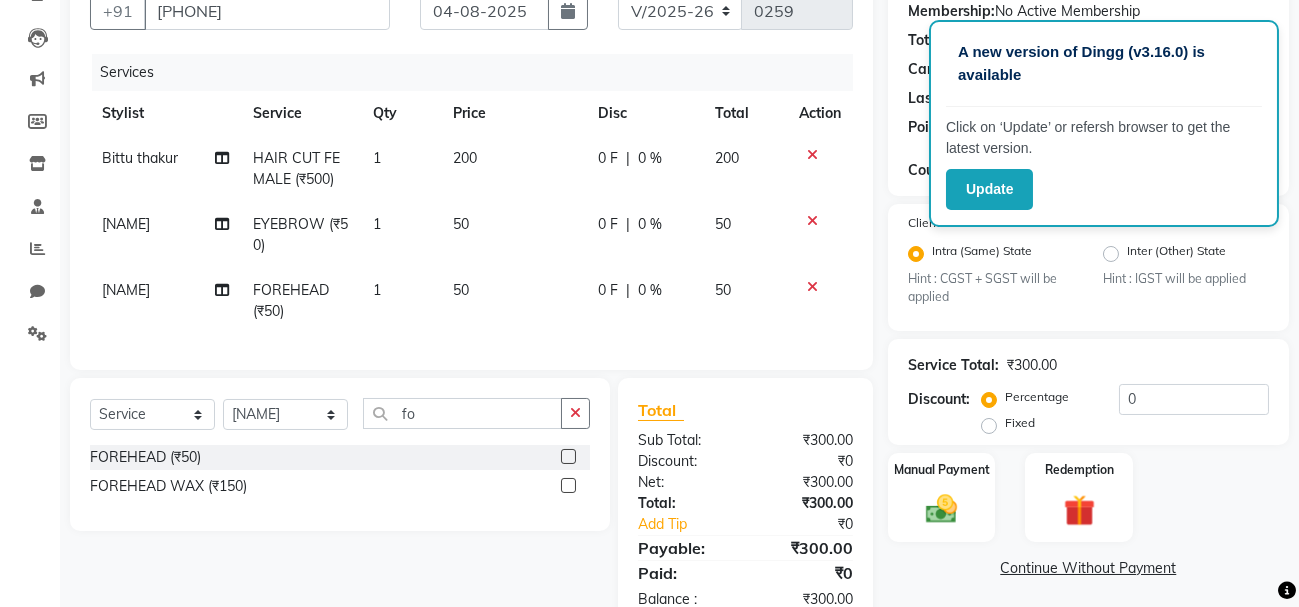scroll, scrollTop: 262, scrollLeft: 0, axis: vertical 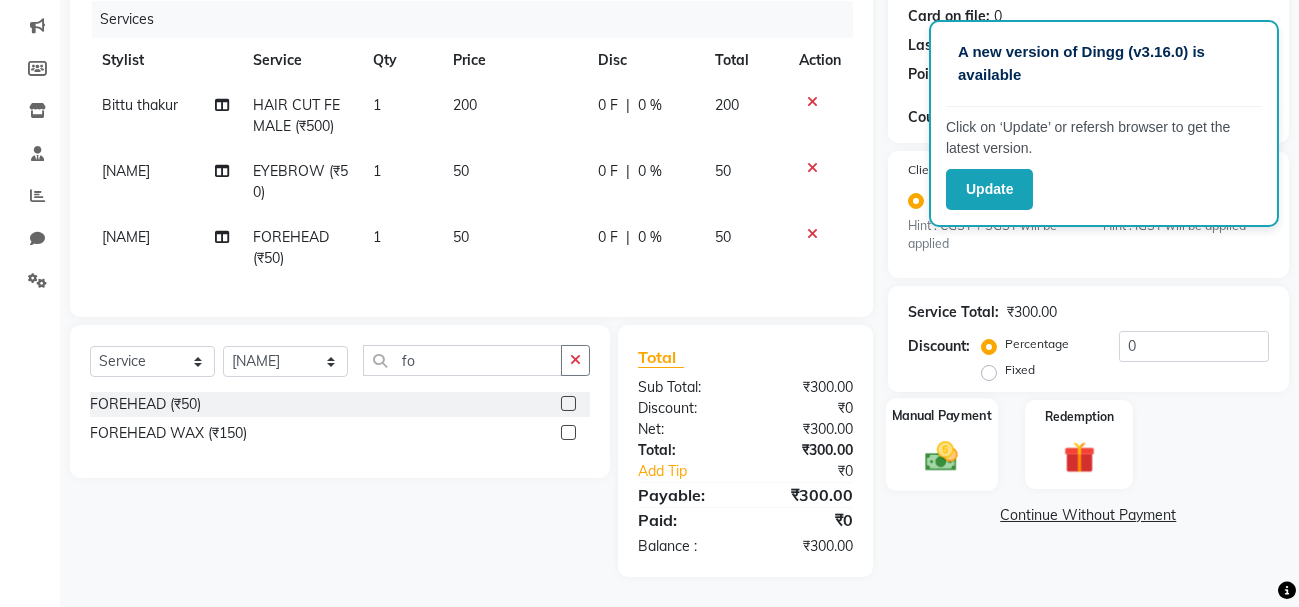 click on "Manual Payment" 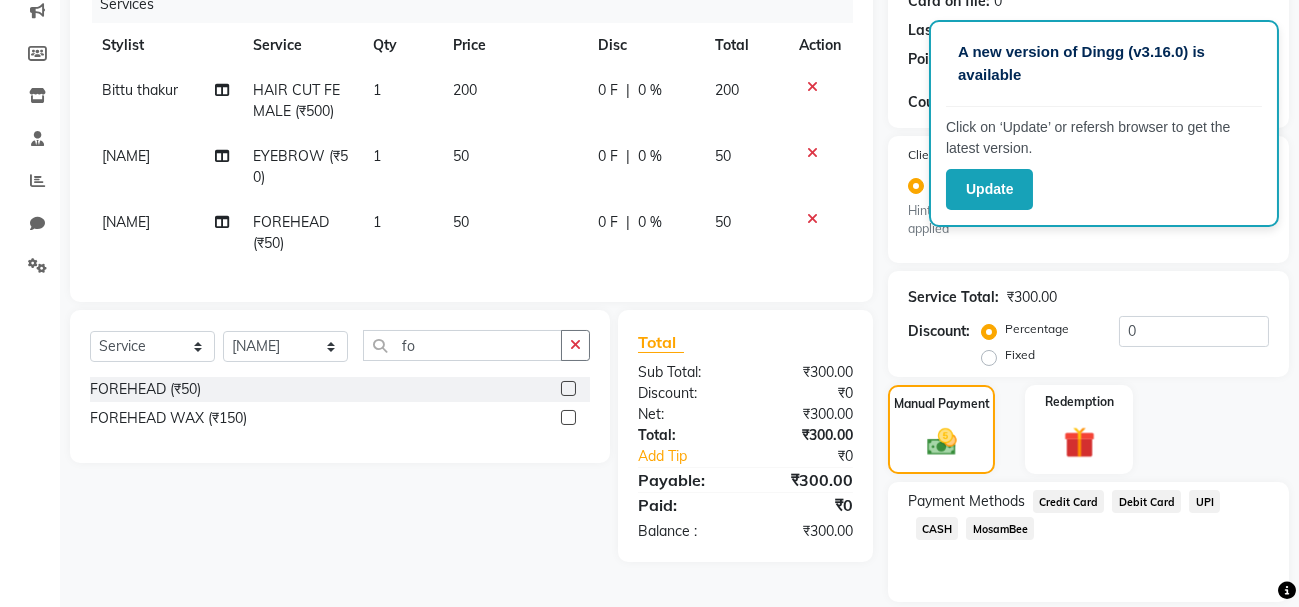 click on "CASH" 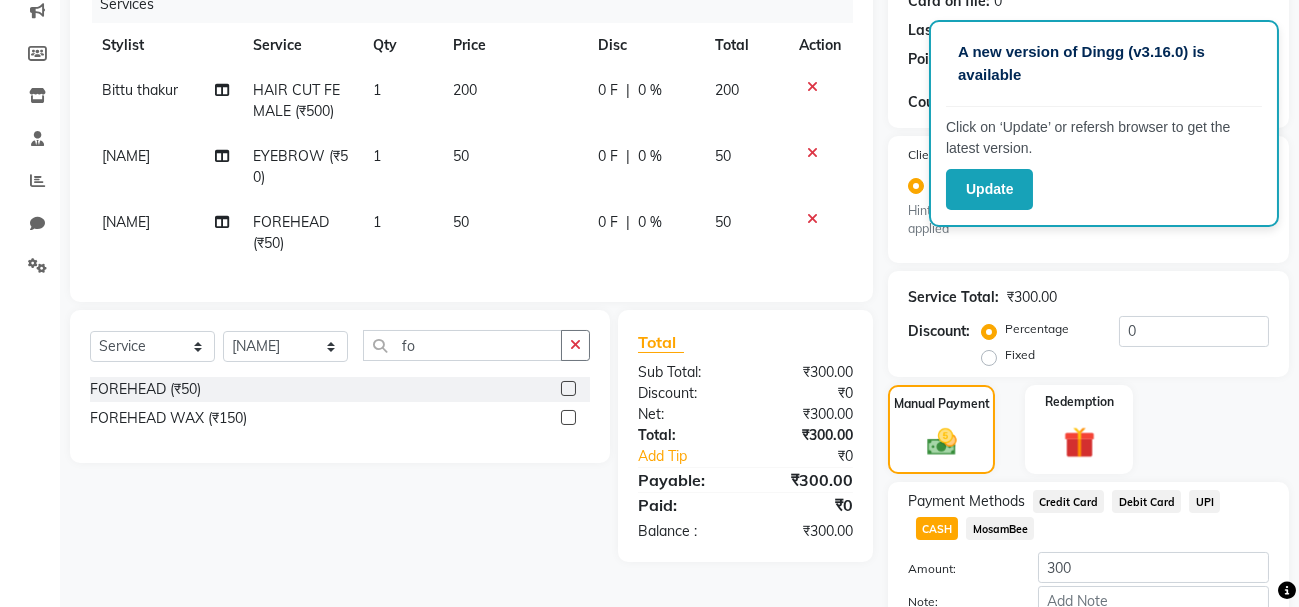 scroll, scrollTop: 384, scrollLeft: 0, axis: vertical 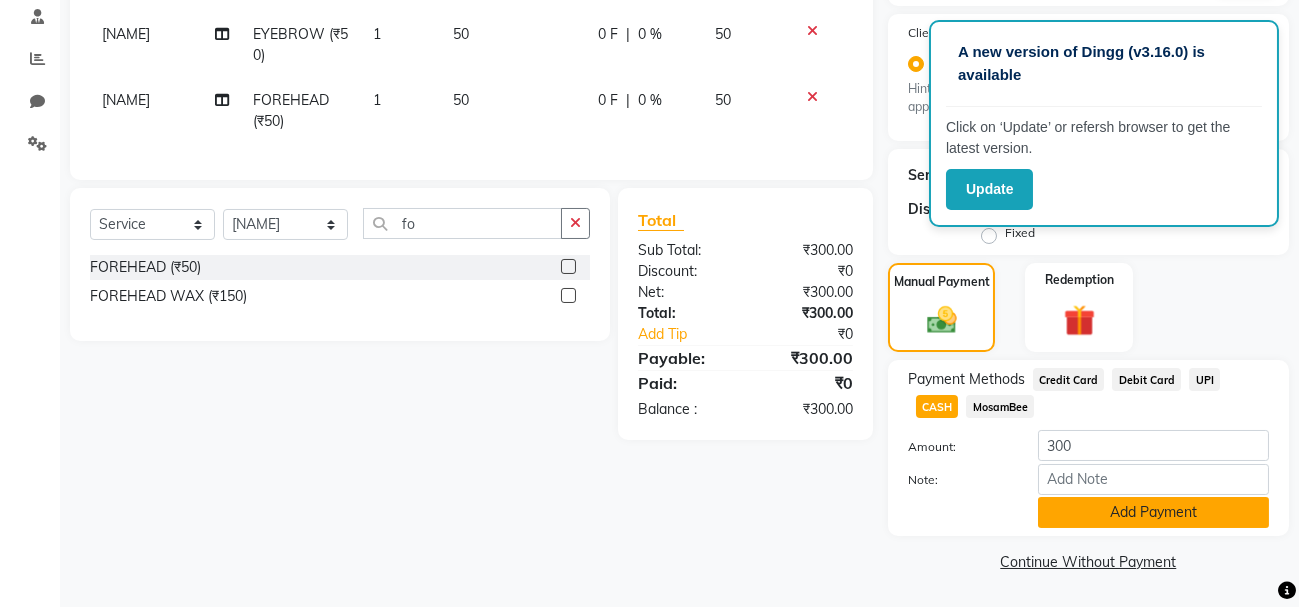 click on "Add Payment" 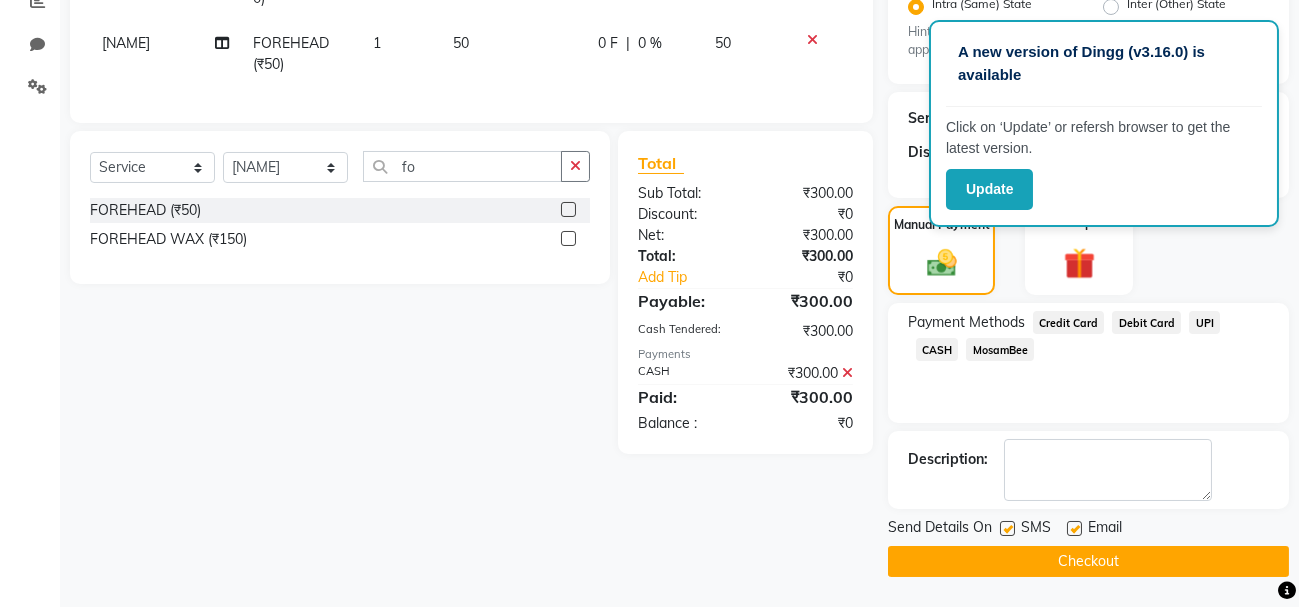 scroll, scrollTop: 440, scrollLeft: 0, axis: vertical 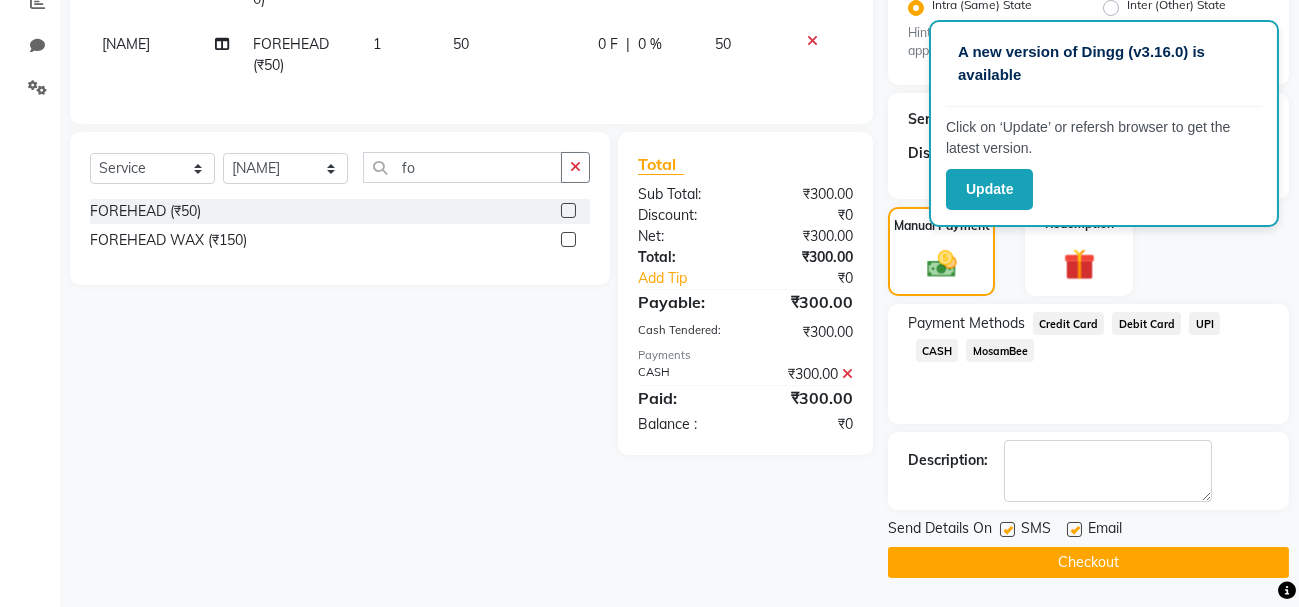 click on "Checkout" 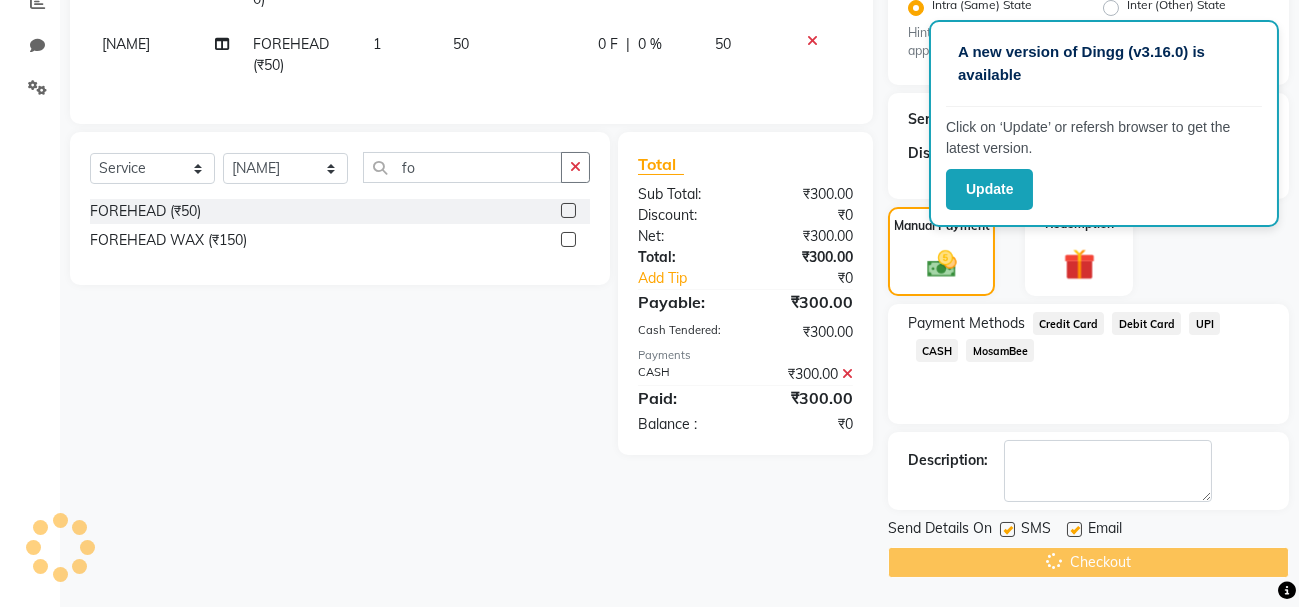 scroll, scrollTop: 441, scrollLeft: 0, axis: vertical 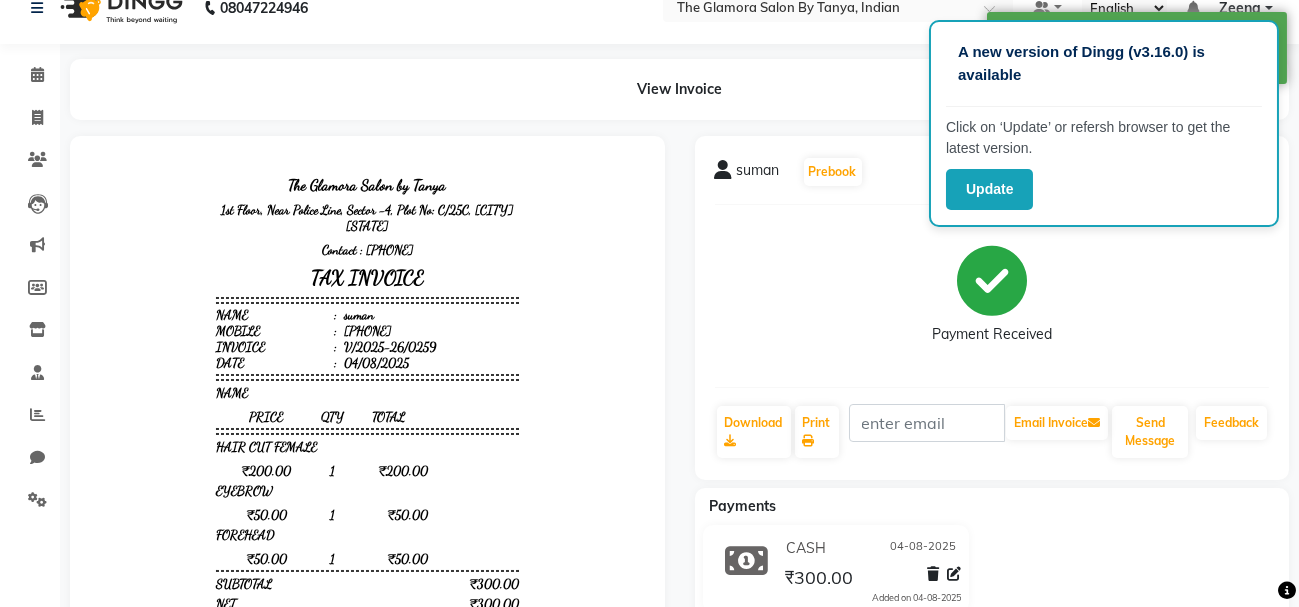 click on "CASH 04-08-2025 ₹300.00  Added on 04-08-2025" 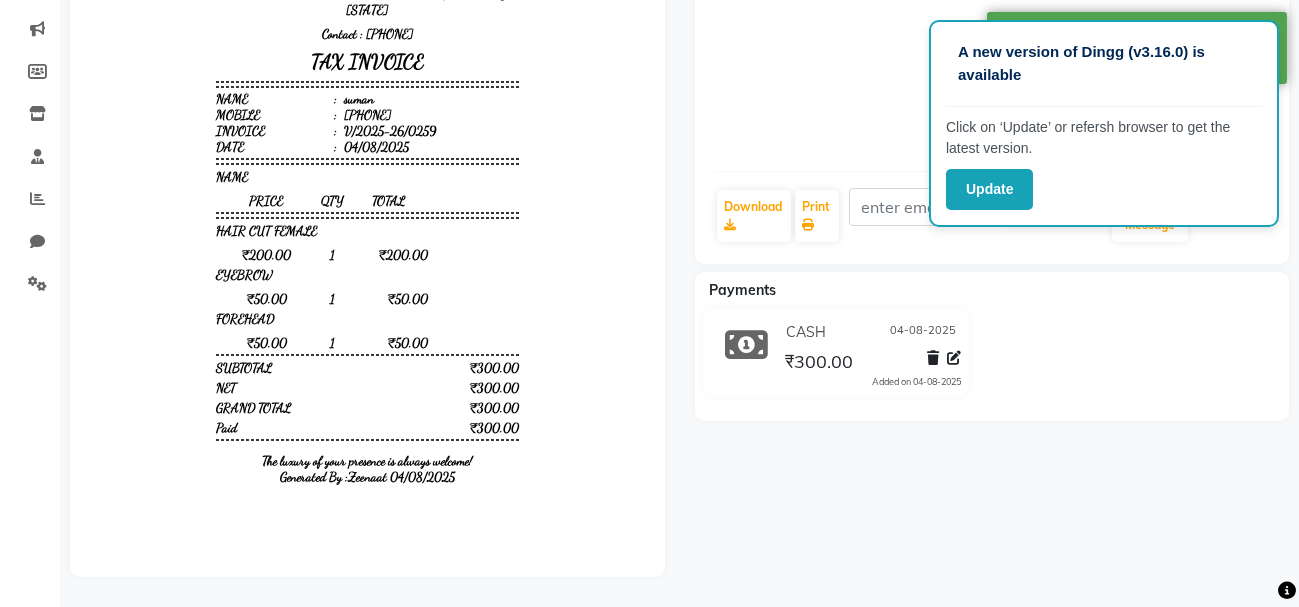 scroll, scrollTop: 0, scrollLeft: 0, axis: both 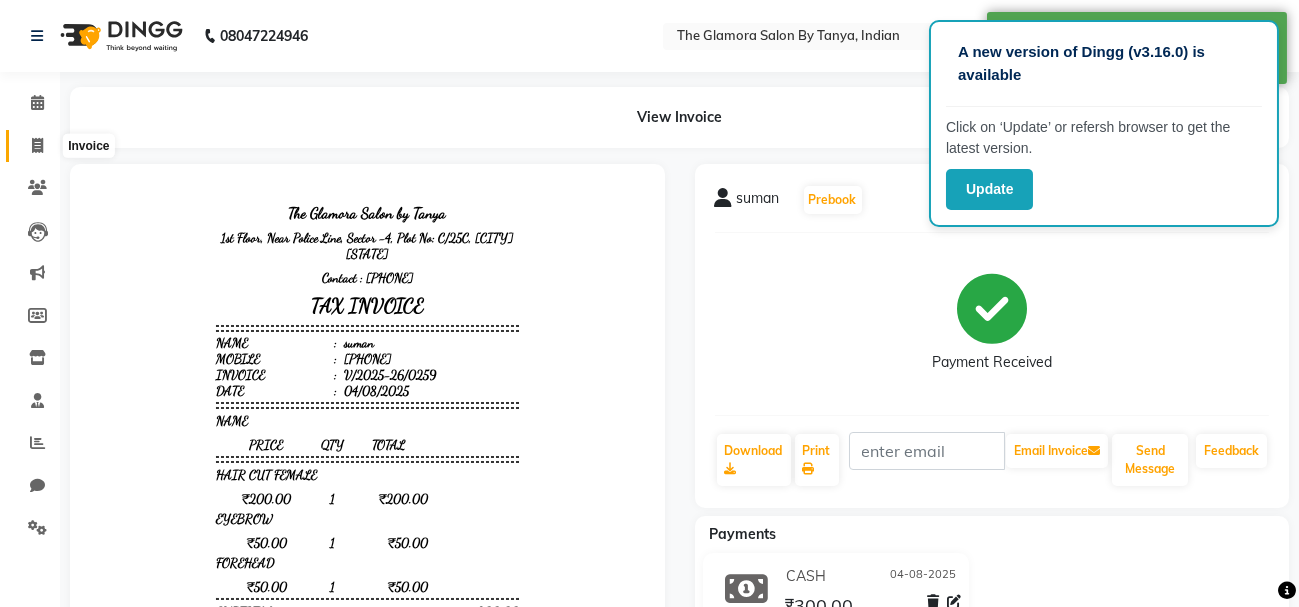 click 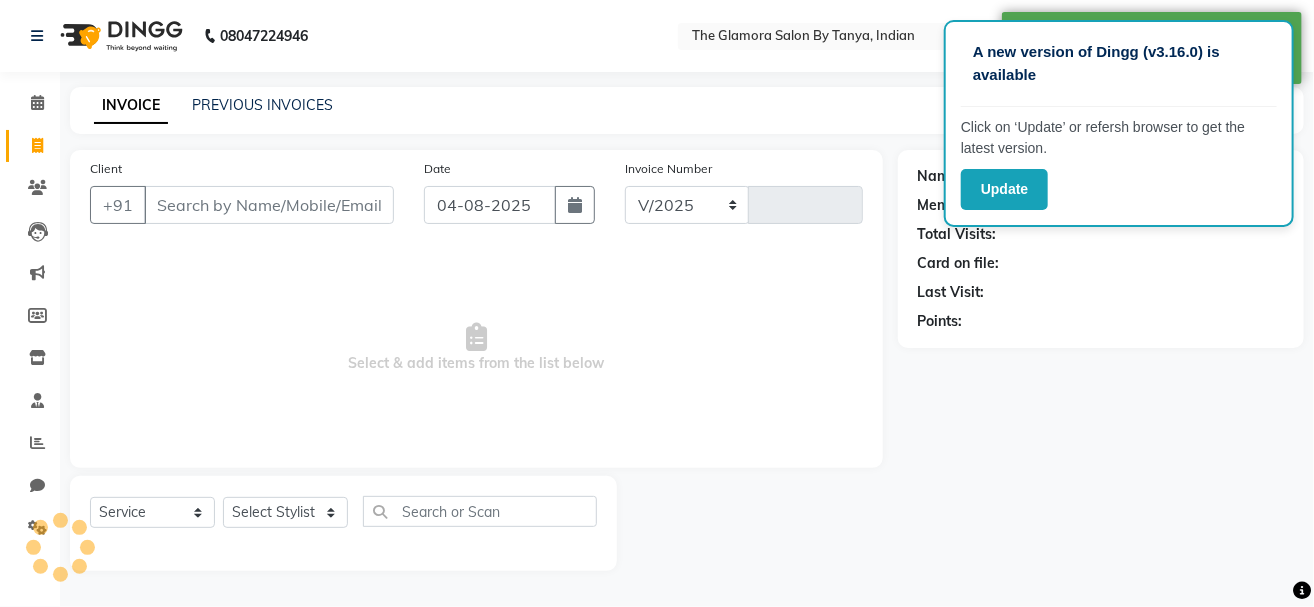 select on "8241" 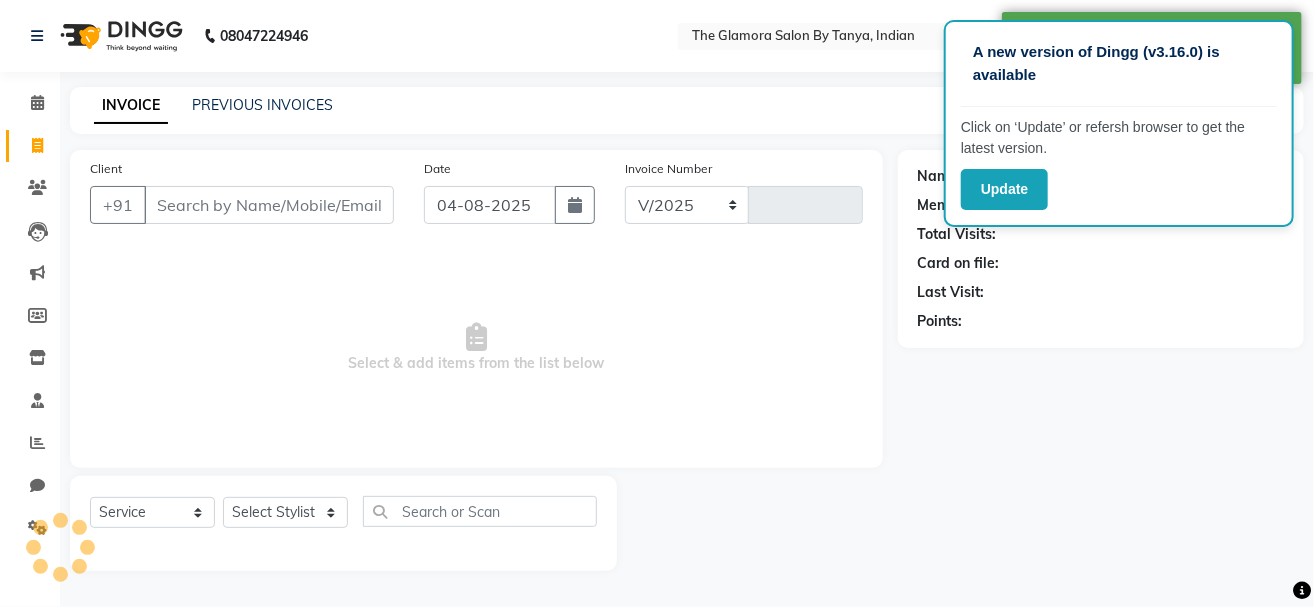 type on "0260" 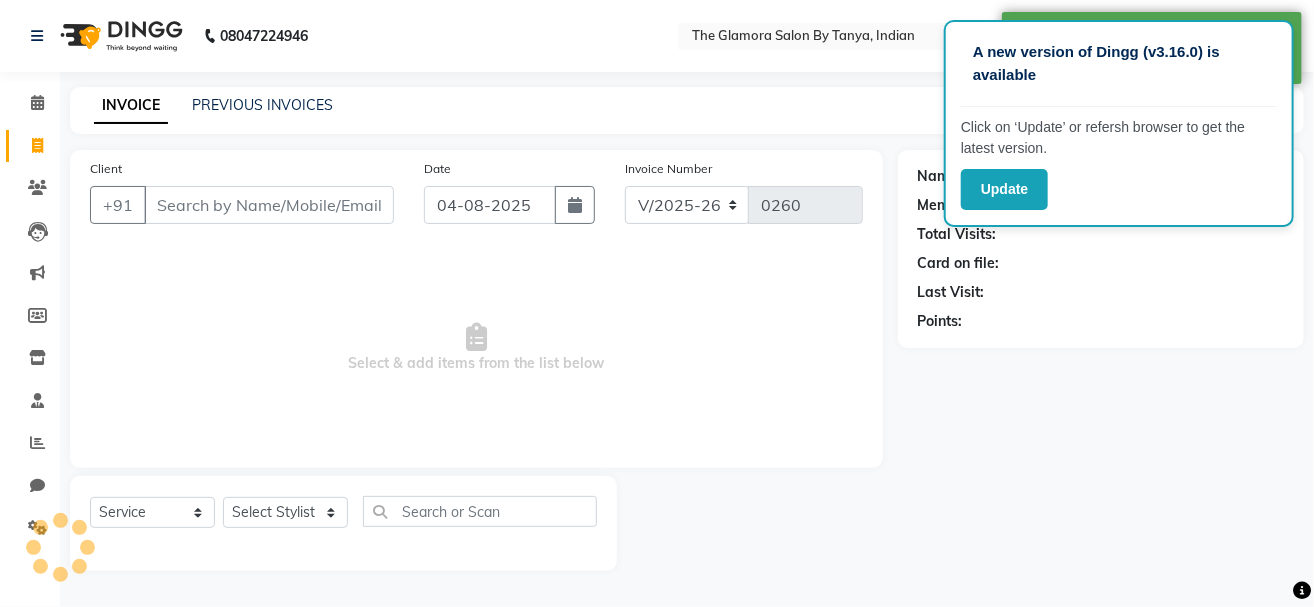 select on "V" 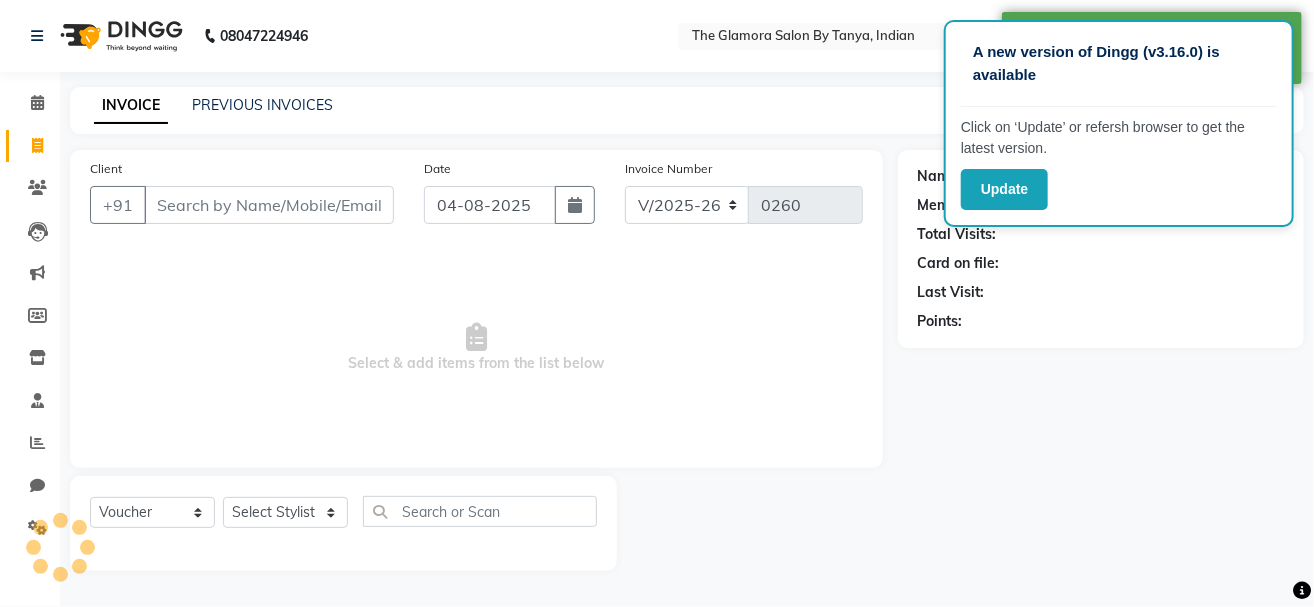 select on "78473" 